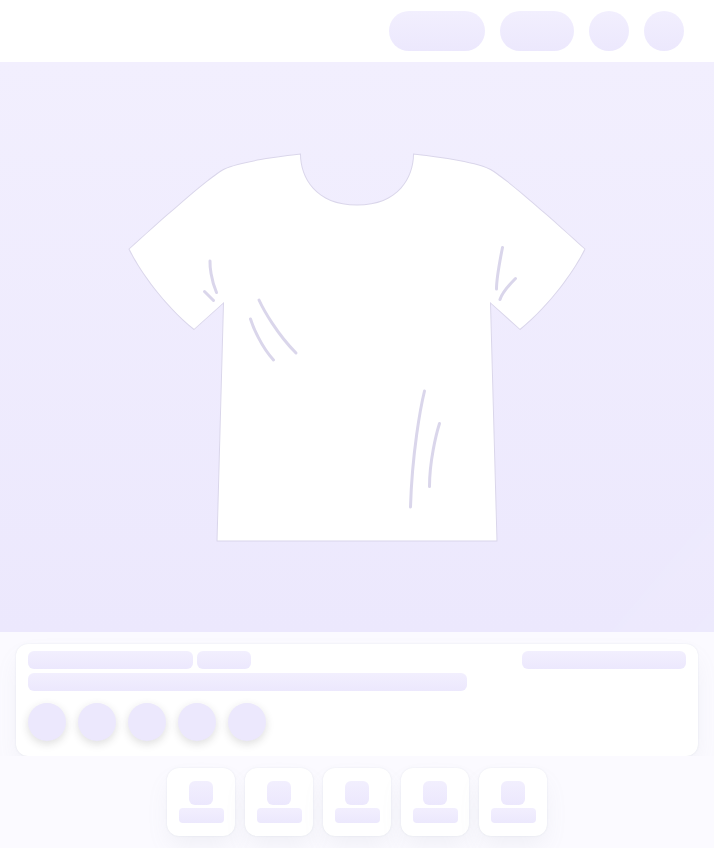 scroll, scrollTop: 0, scrollLeft: 0, axis: both 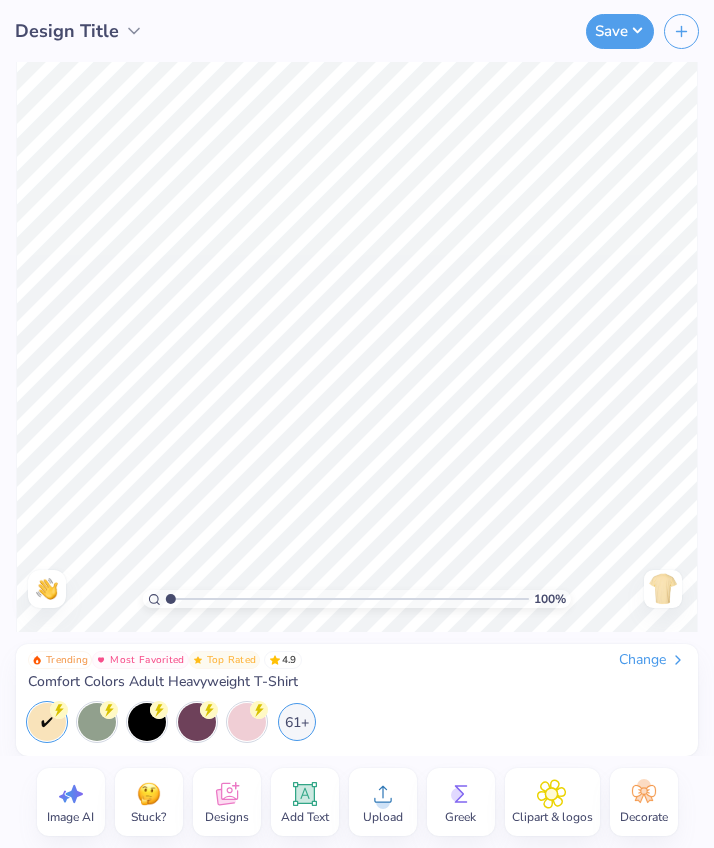 click on "Design Title" at bounding box center (67, 31) 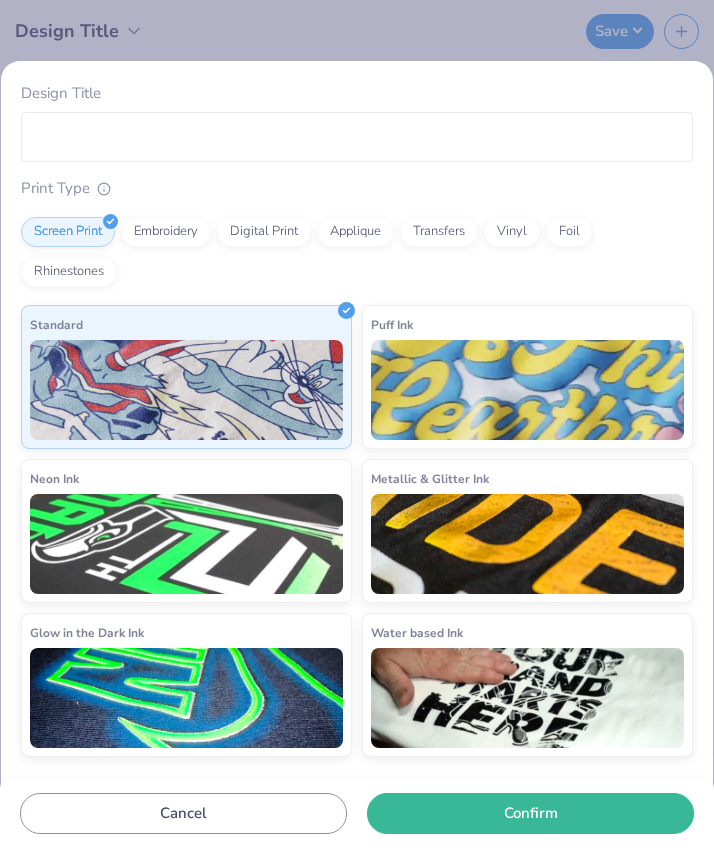 click on "Design Title Print Type Screen Print Embroidery Digital Print Applique Transfers Vinyl Foil Rhinestones Standard Puff Ink Neon Ink Metallic & Glitter Ink Glow in the Dark Ink Water based Ink Cancel Confirm" at bounding box center [357, 424] 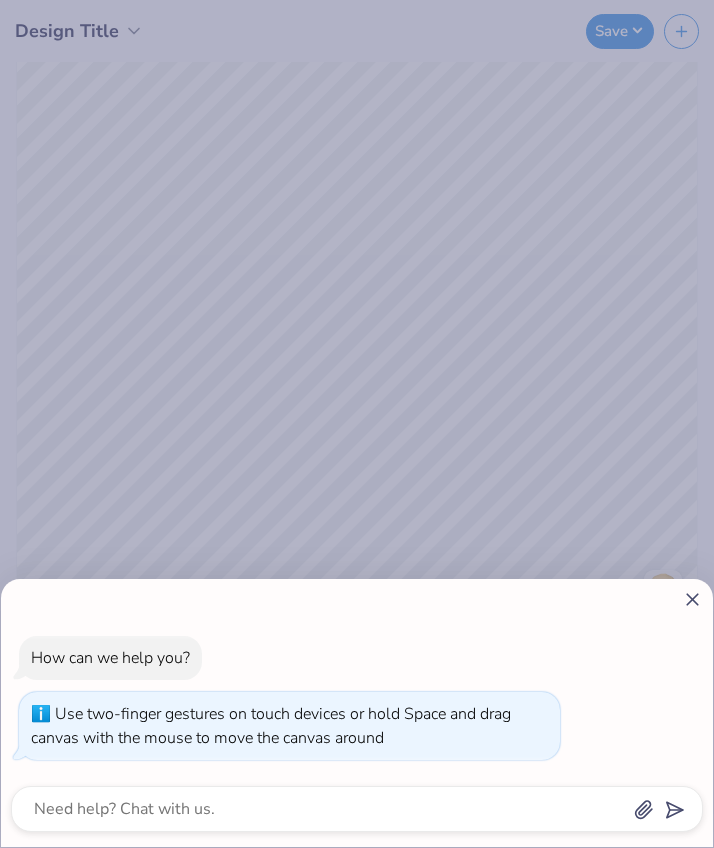 drag, startPoint x: 170, startPoint y: 597, endPoint x: 153, endPoint y: 594, distance: 17.262676 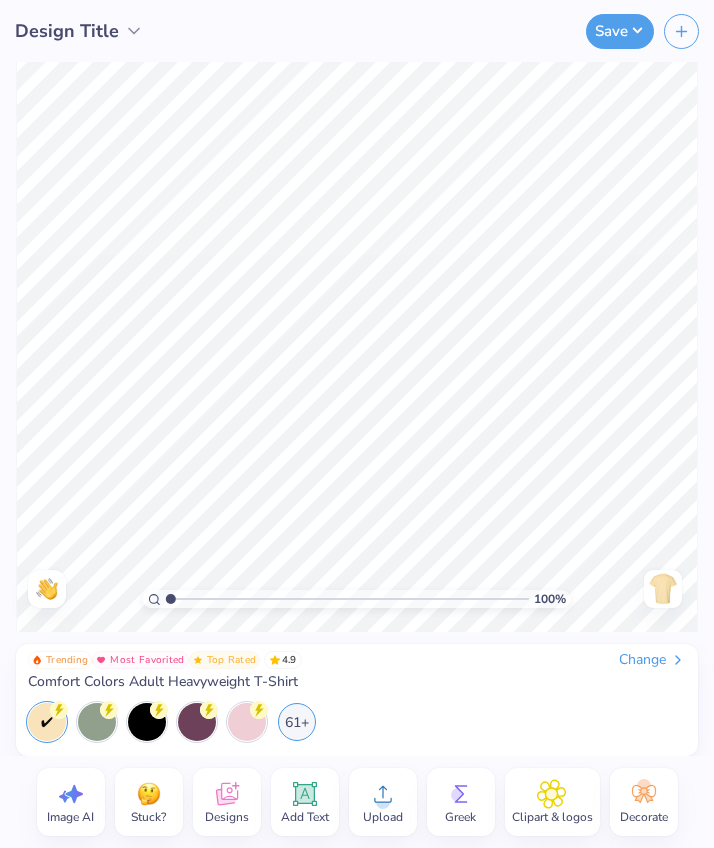 click on "Change" at bounding box center [652, 660] 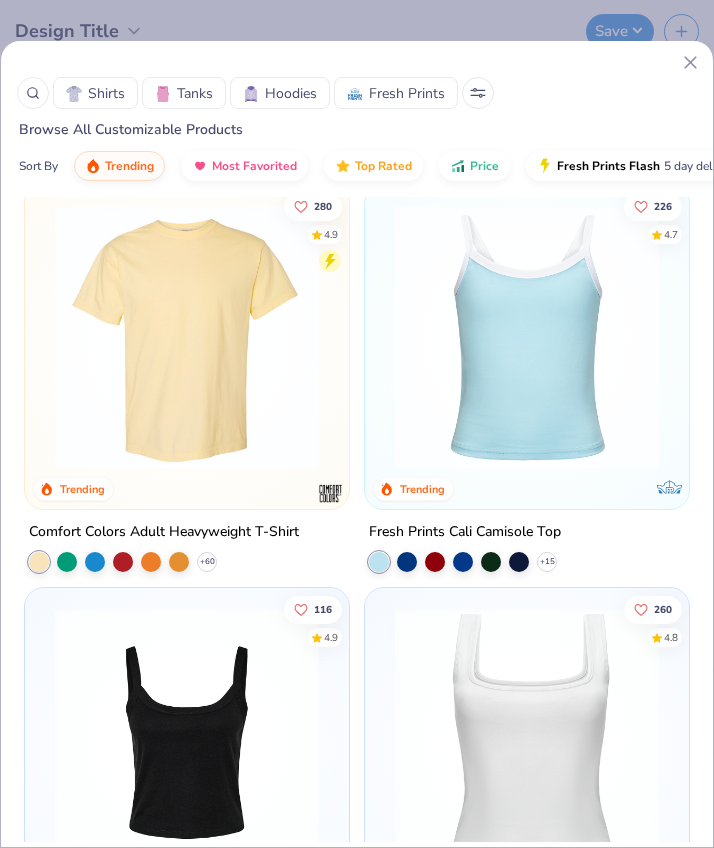 scroll, scrollTop: 421, scrollLeft: 0, axis: vertical 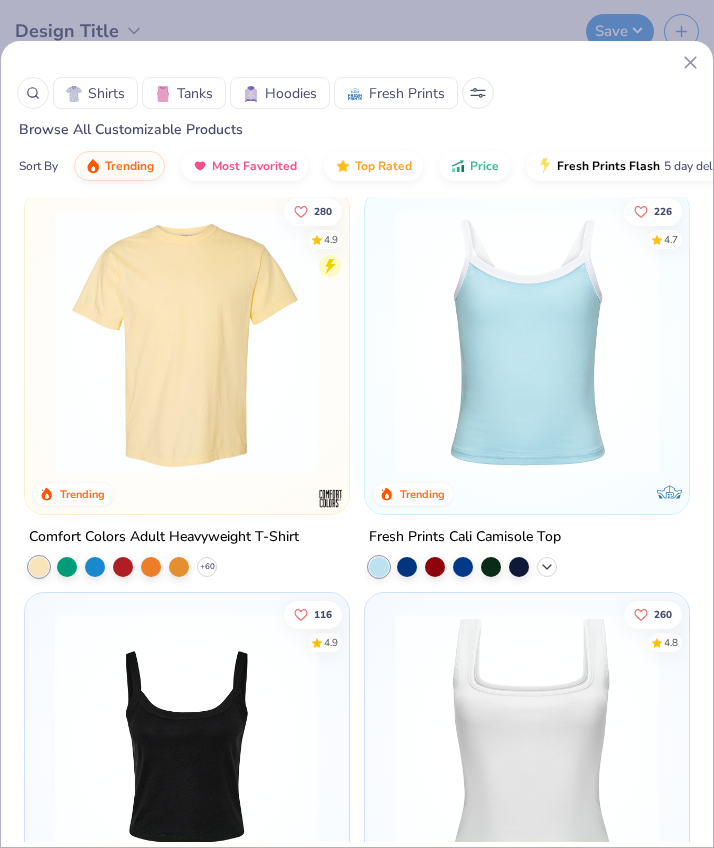click 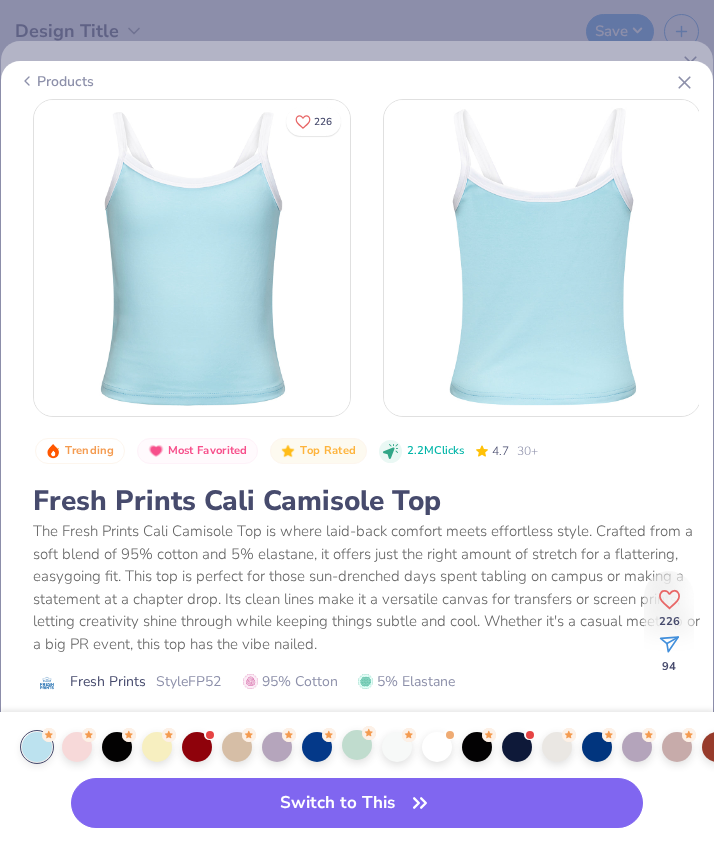 click at bounding box center (357, 745) 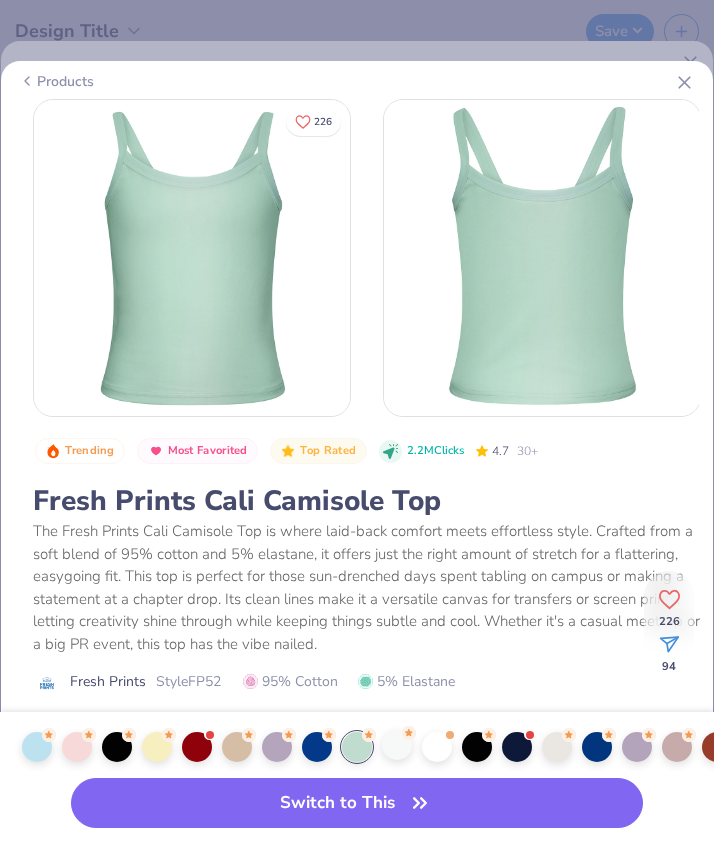 scroll, scrollTop: 0, scrollLeft: 0, axis: both 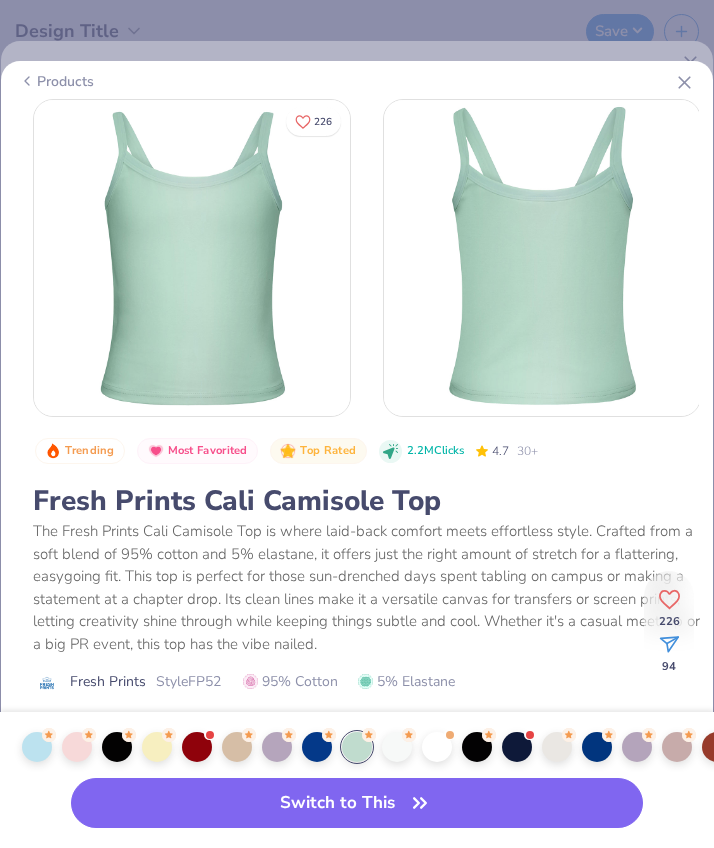 click 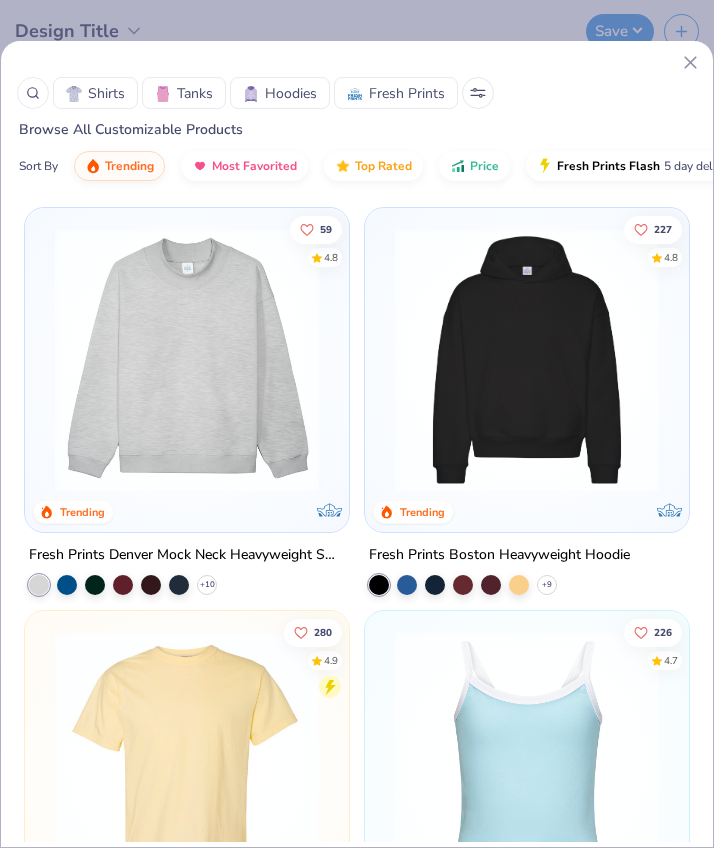 scroll, scrollTop: 0, scrollLeft: 0, axis: both 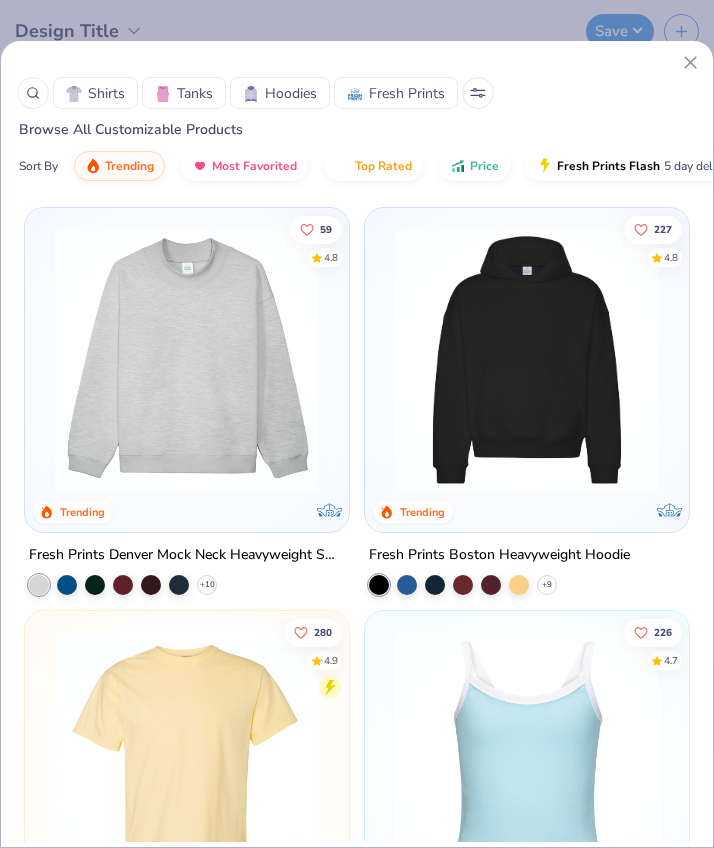 click at bounding box center (187, 360) 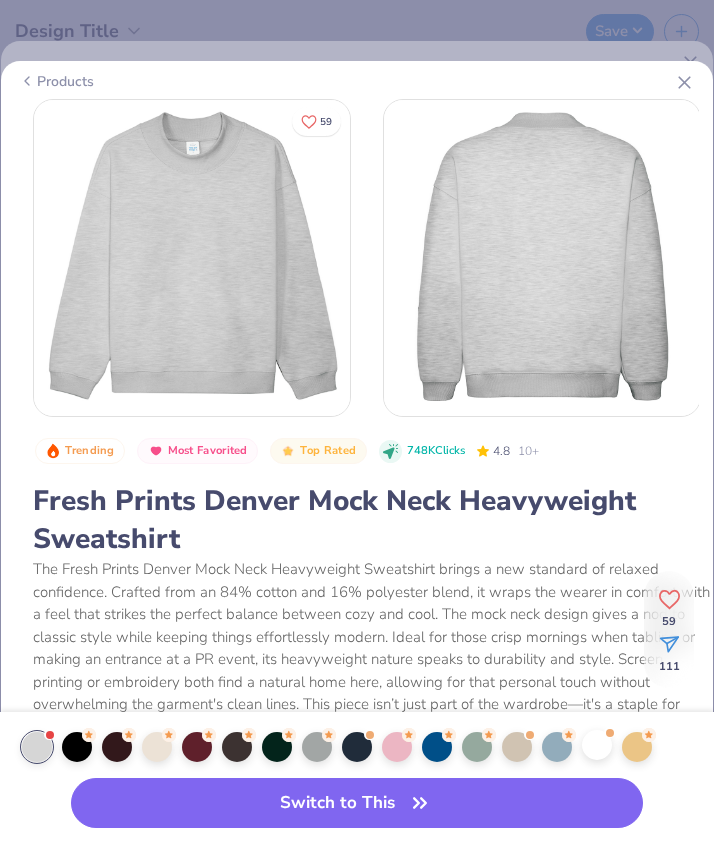 click at bounding box center [597, 745] 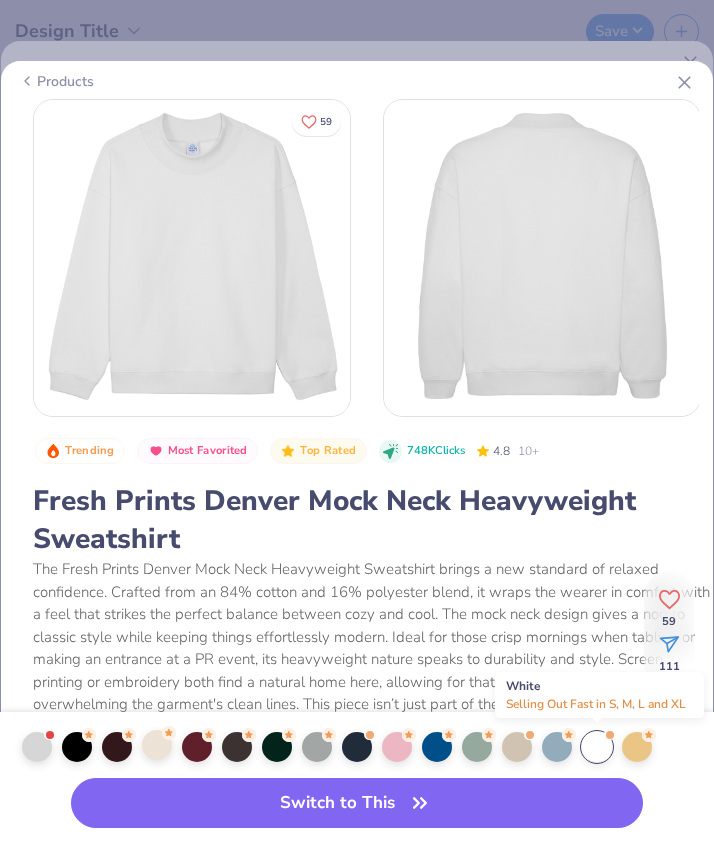 click at bounding box center (157, 745) 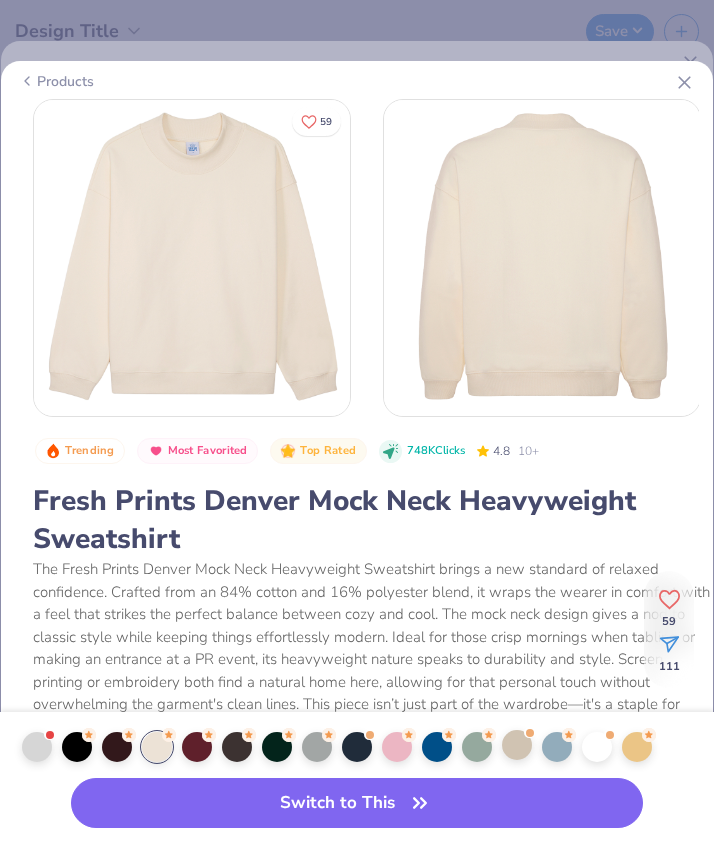click at bounding box center [517, 745] 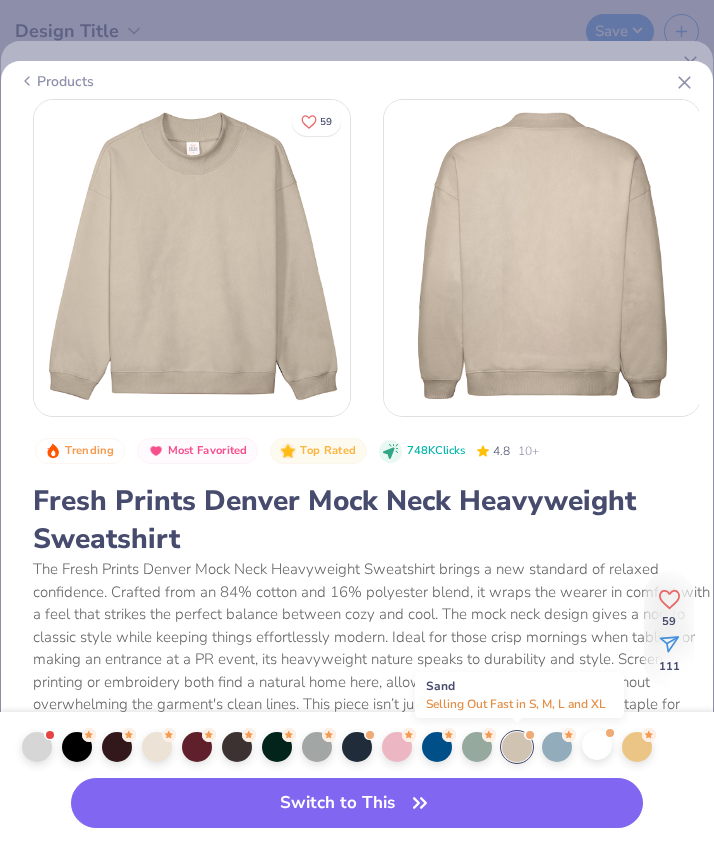 click at bounding box center [597, 745] 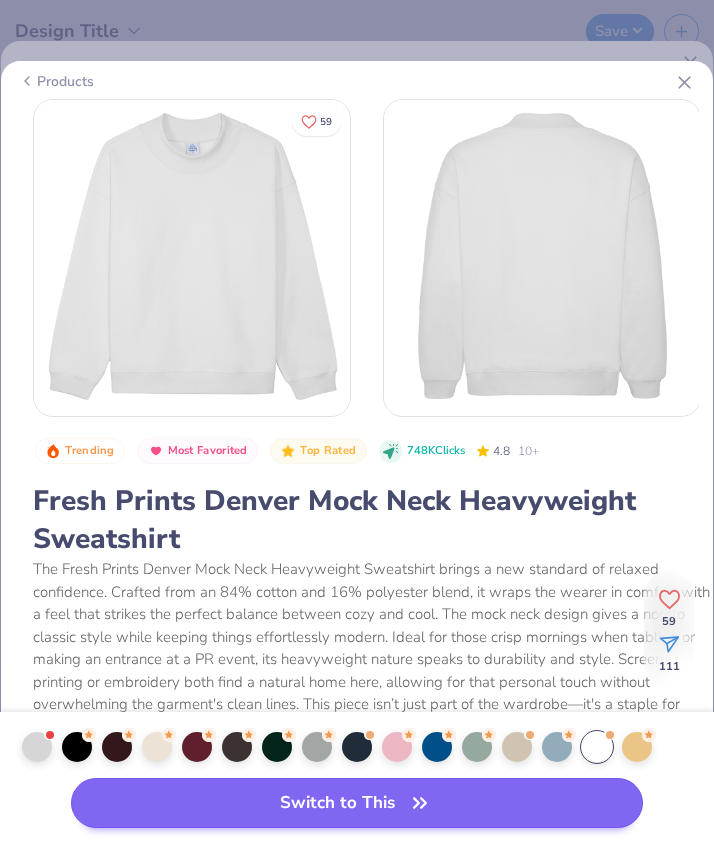click on "Switch to This" at bounding box center [356, 803] 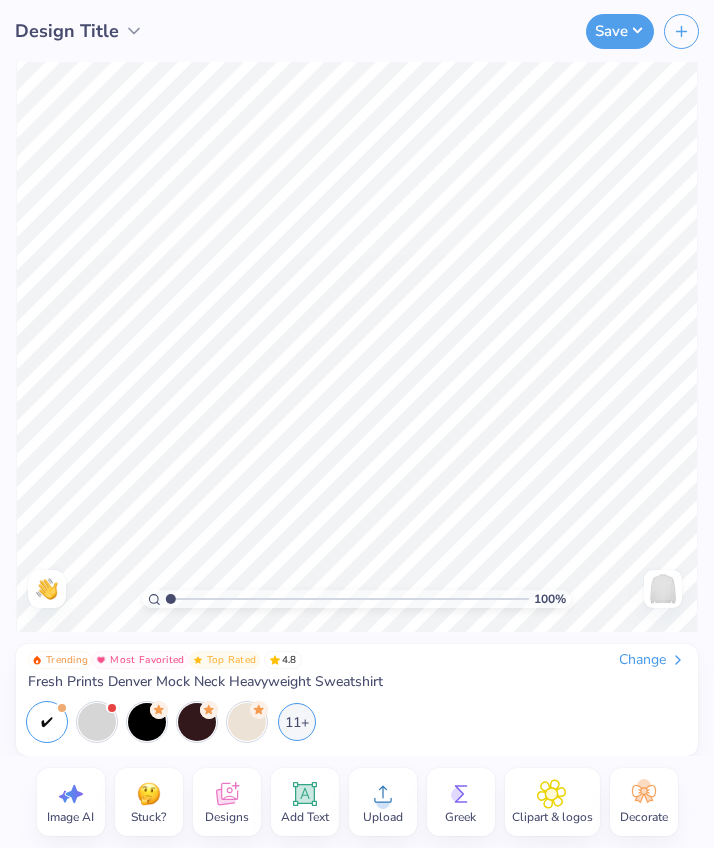 click 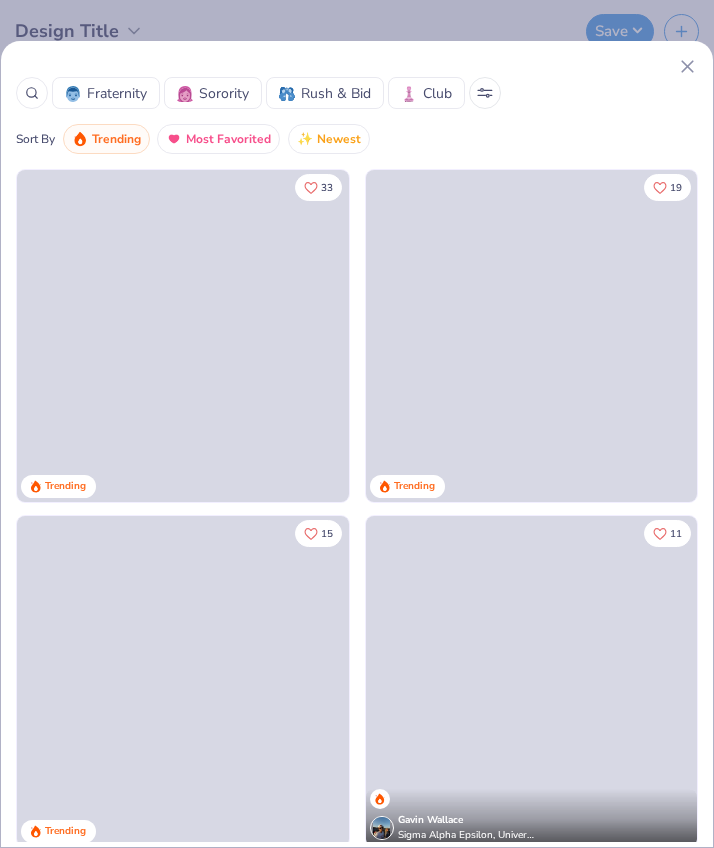 scroll, scrollTop: 0, scrollLeft: 0, axis: both 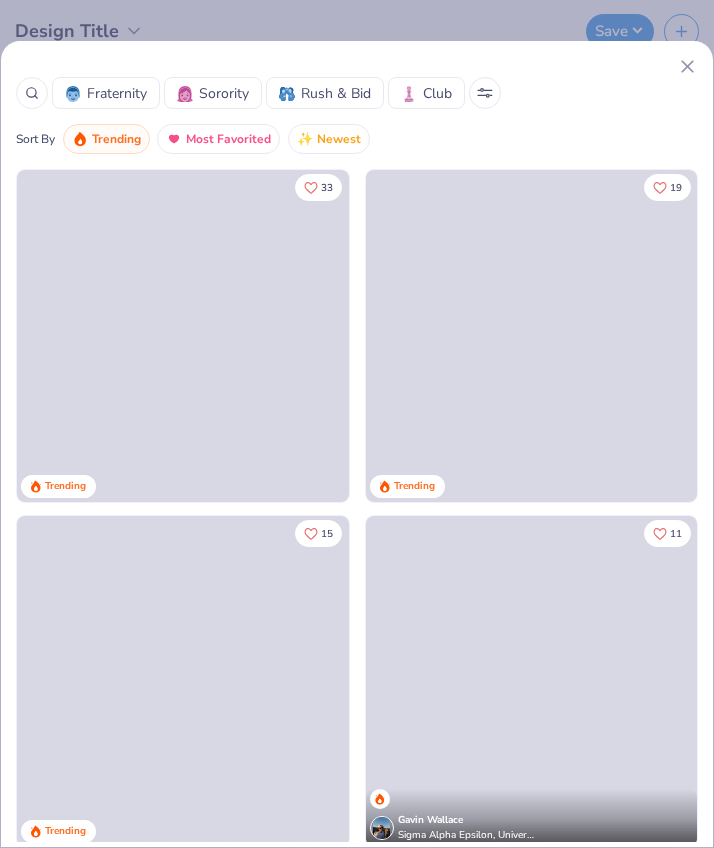 click 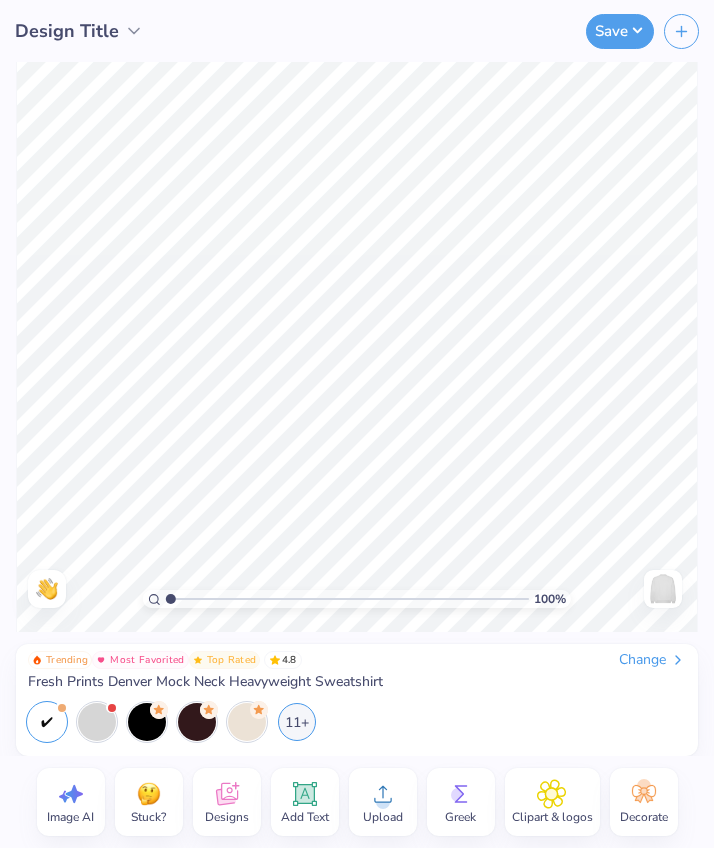 click on "Designs" at bounding box center [227, 802] 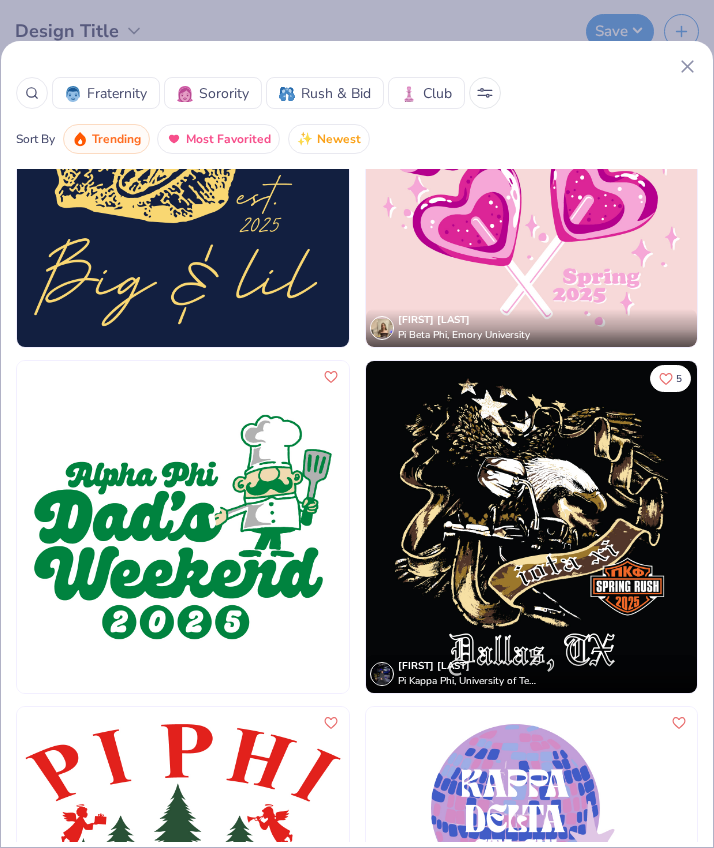 scroll, scrollTop: 20540, scrollLeft: 0, axis: vertical 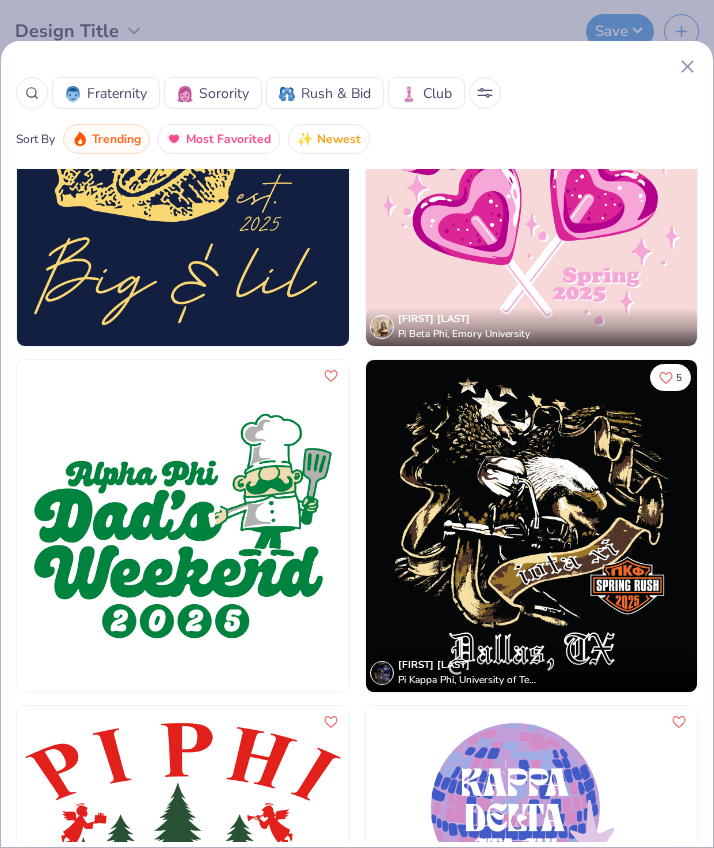 click 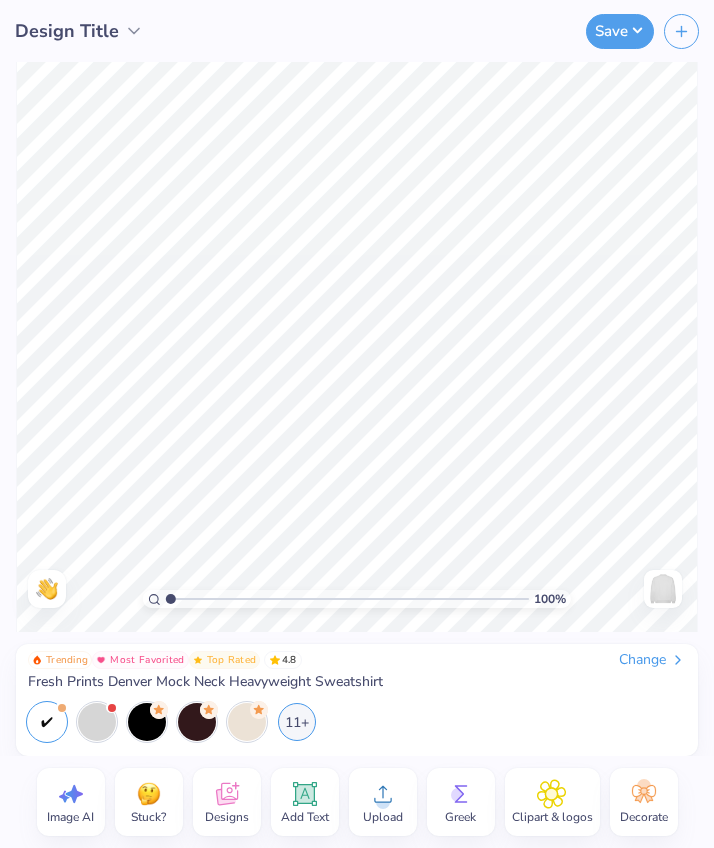 click 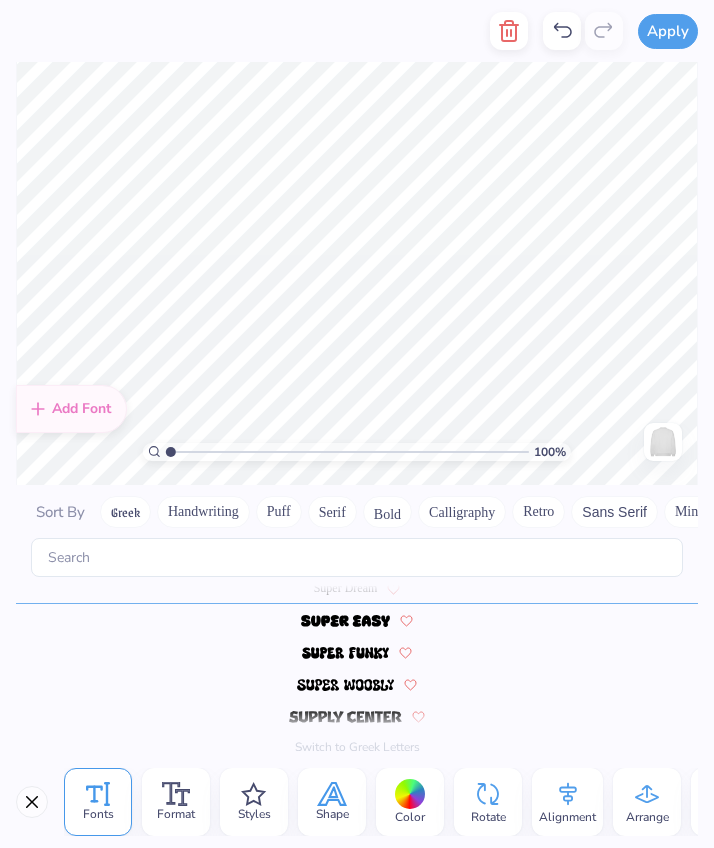 scroll, scrollTop: 8683, scrollLeft: 0, axis: vertical 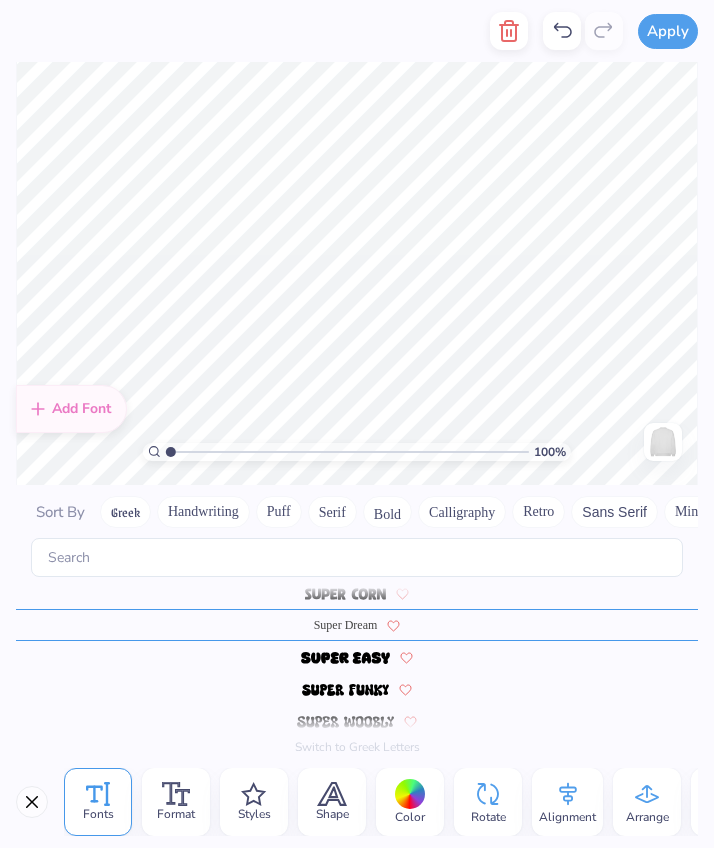 click at bounding box center (346, 658) 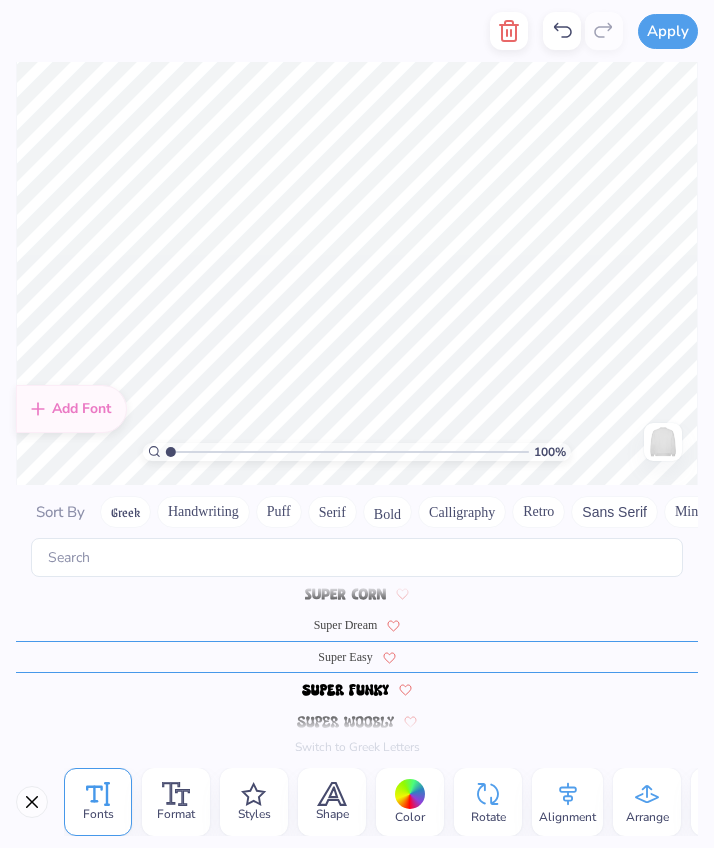click on "Super Dream" at bounding box center [346, 625] 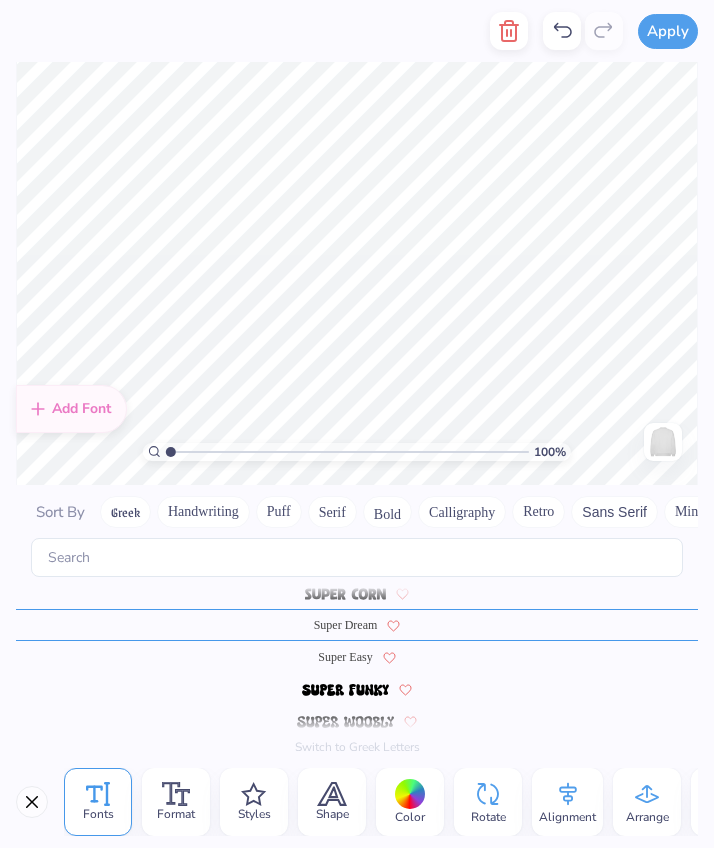 scroll, scrollTop: 8651, scrollLeft: 0, axis: vertical 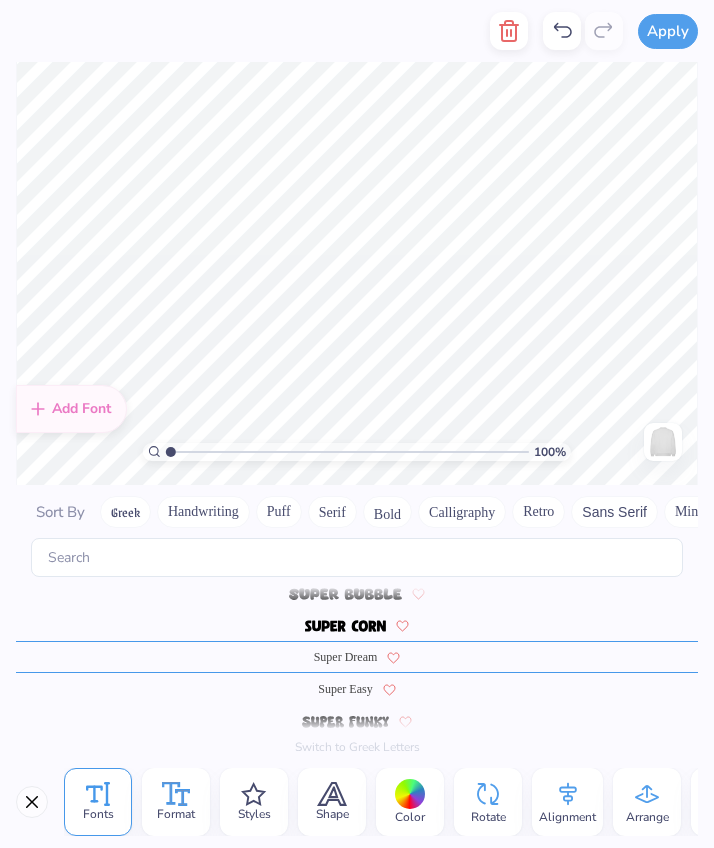 click 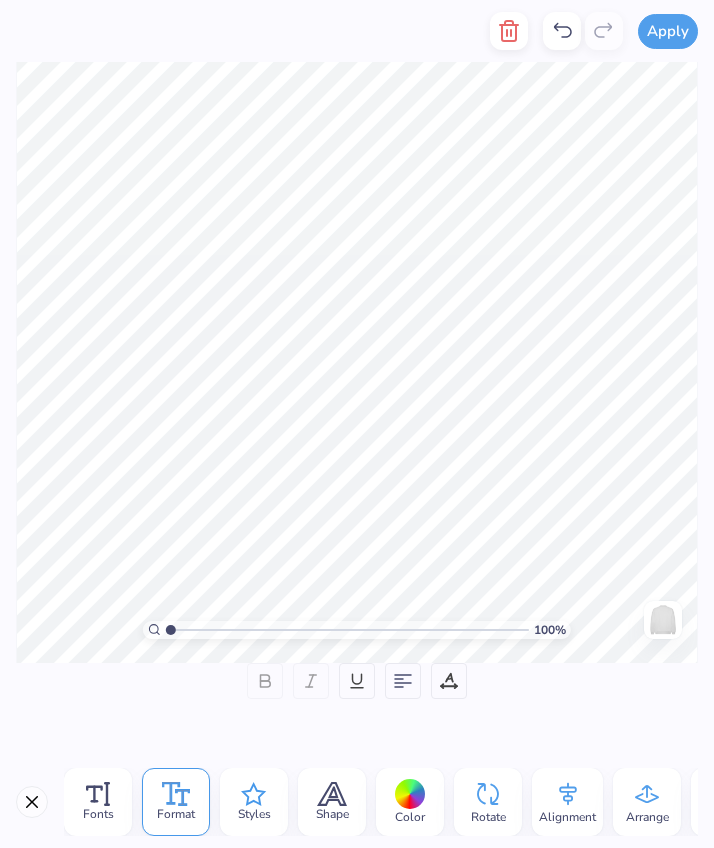 click on "Styles" at bounding box center [254, 802] 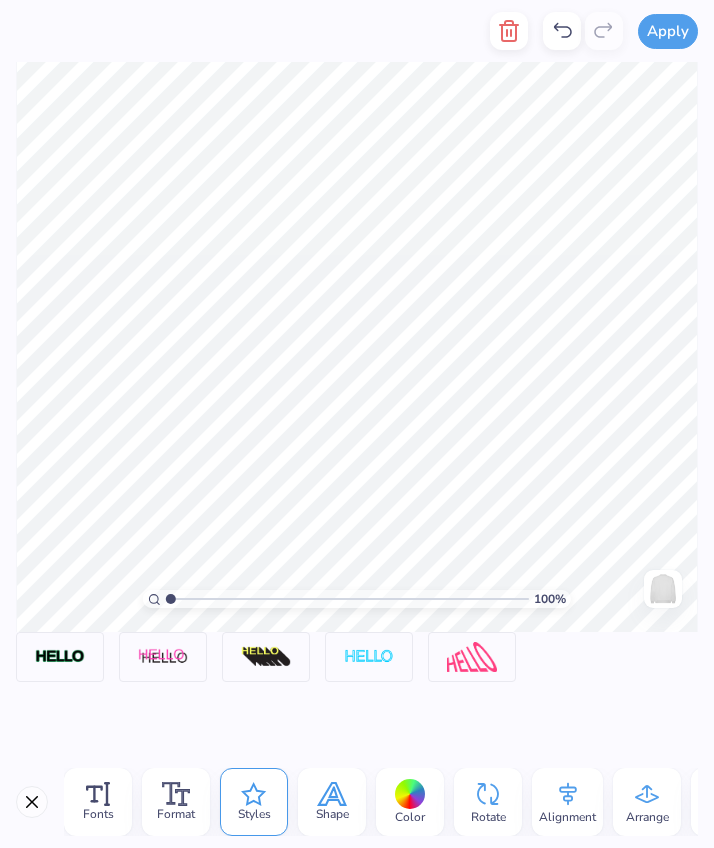 click 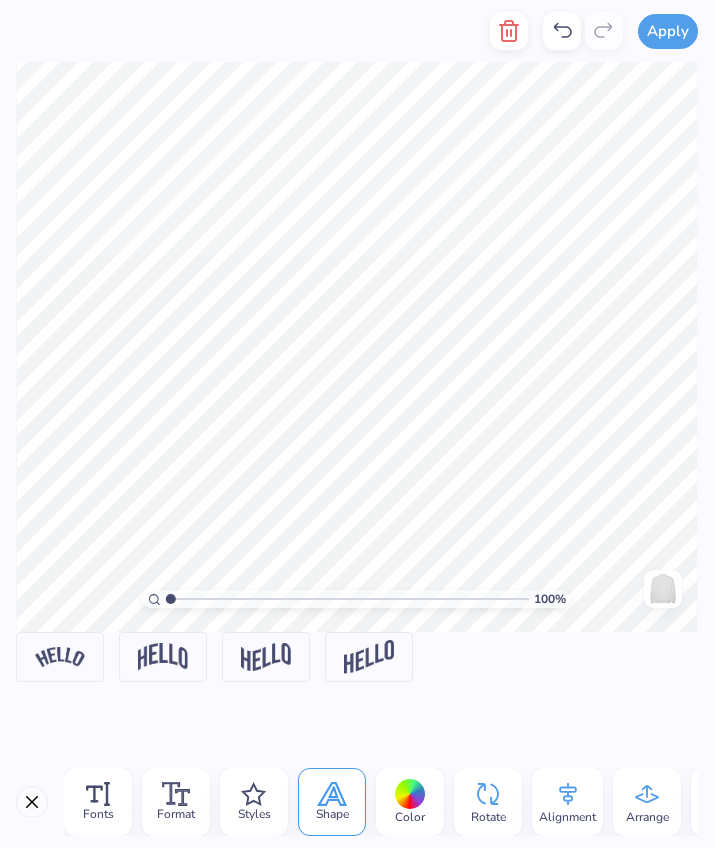 click on "Color" at bounding box center (410, 802) 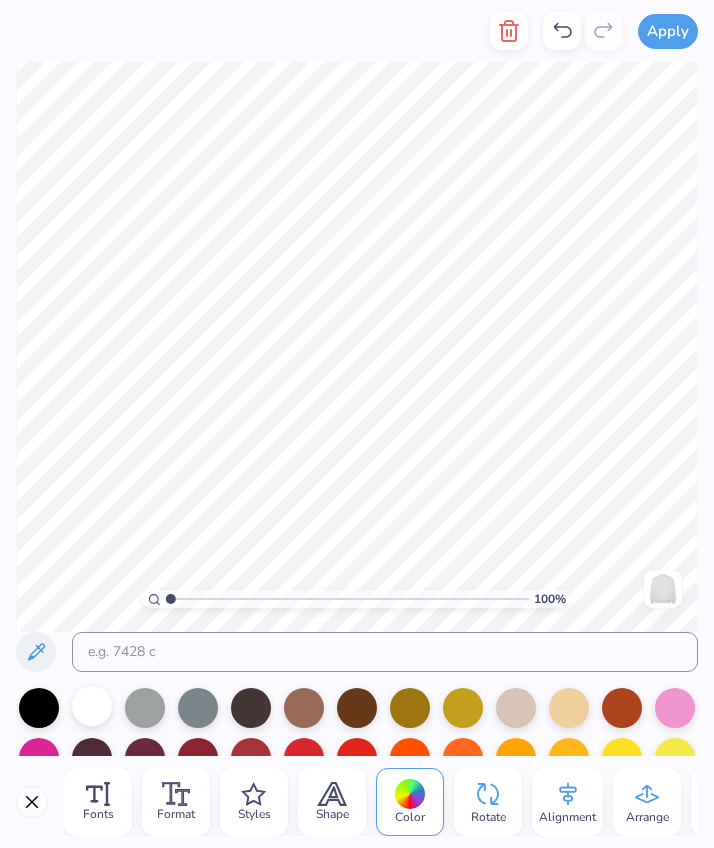 click at bounding box center [92, 706] 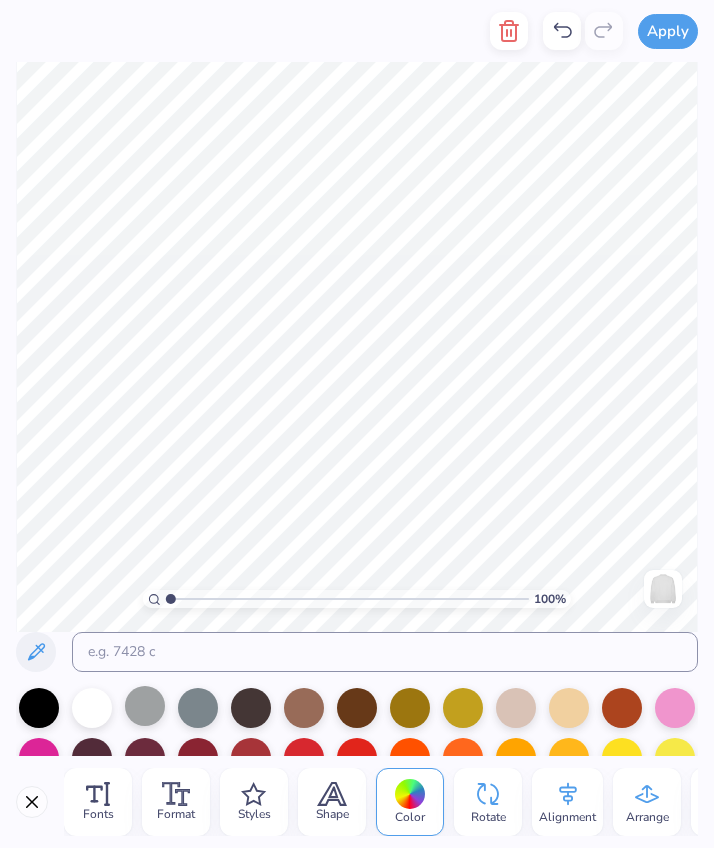click at bounding box center [145, 706] 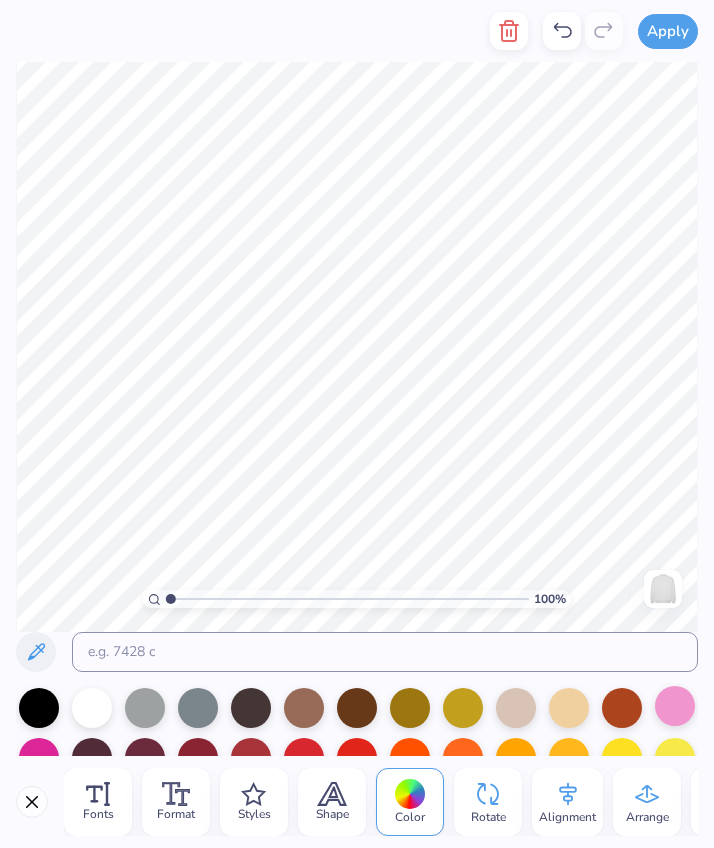 click at bounding box center (675, 706) 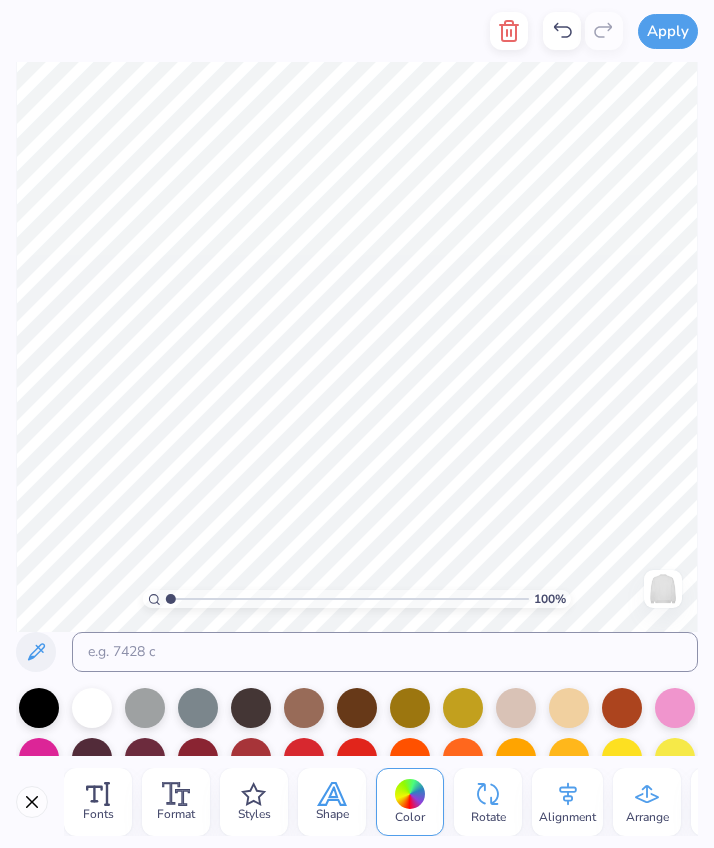 click 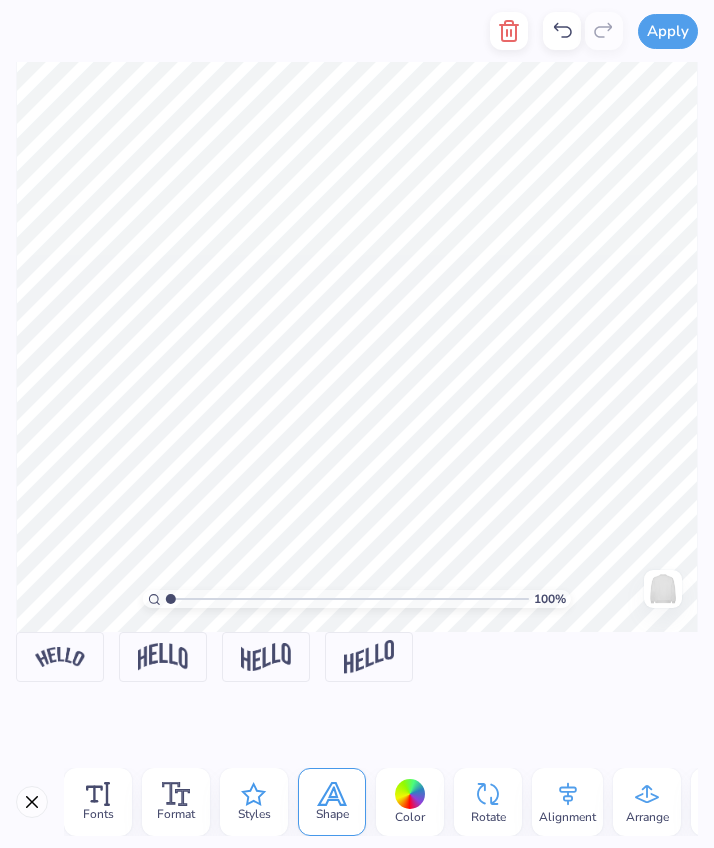 click 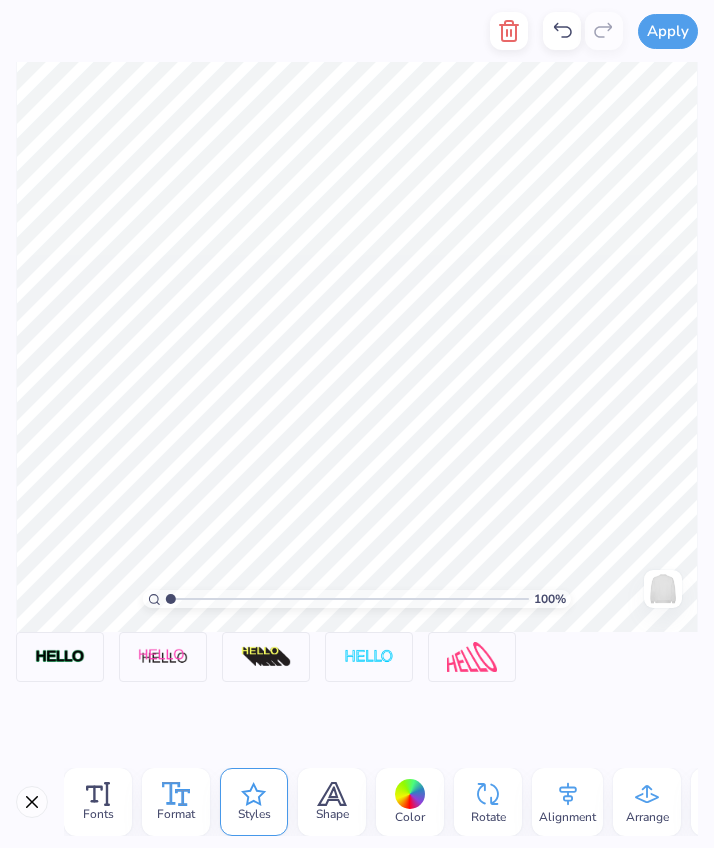click on "Format" at bounding box center (176, 802) 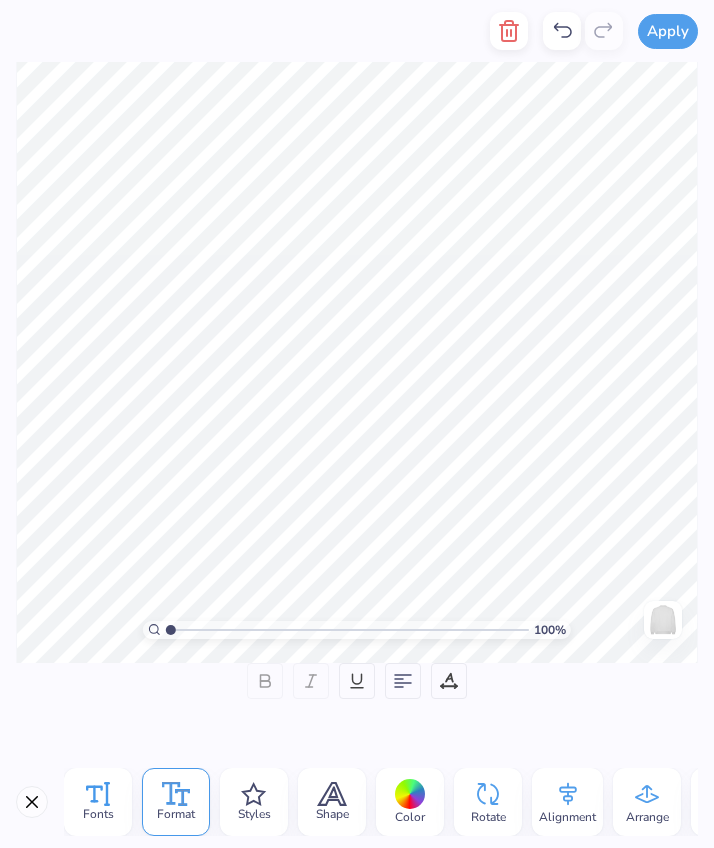 click on "Fonts" at bounding box center (98, 802) 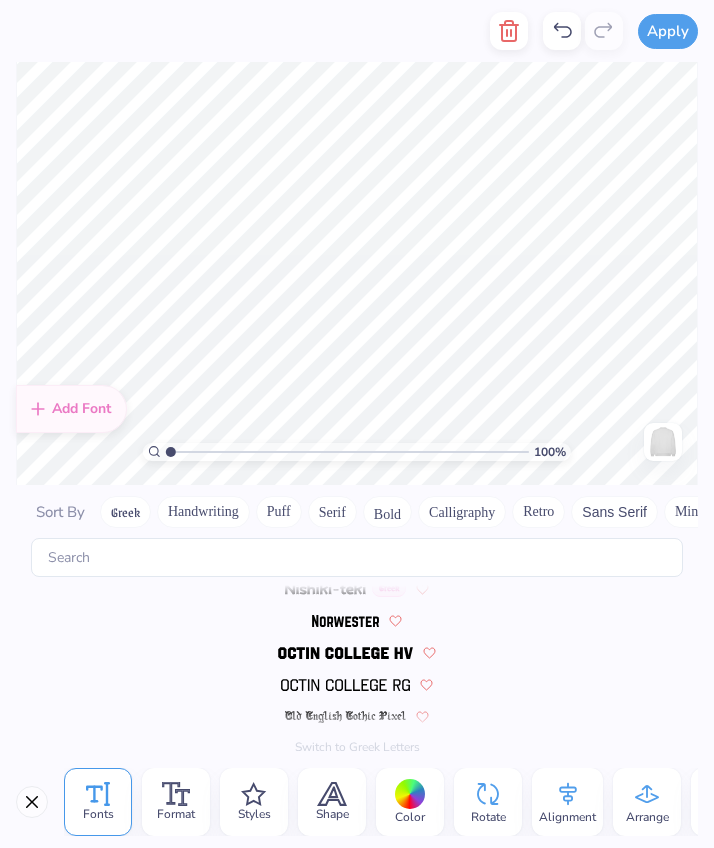 scroll, scrollTop: 6923, scrollLeft: 0, axis: vertical 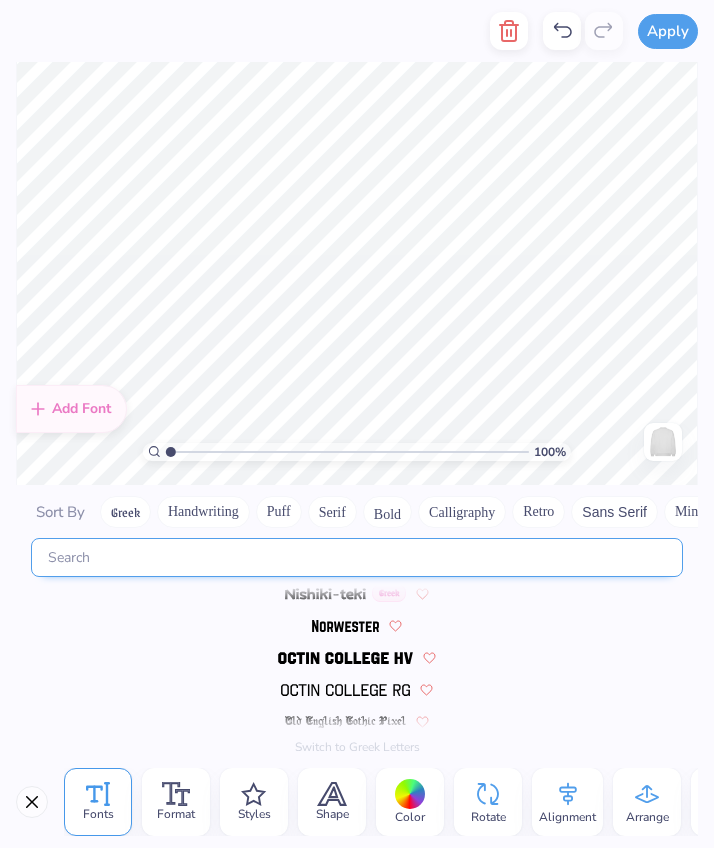 click at bounding box center (357, 557) 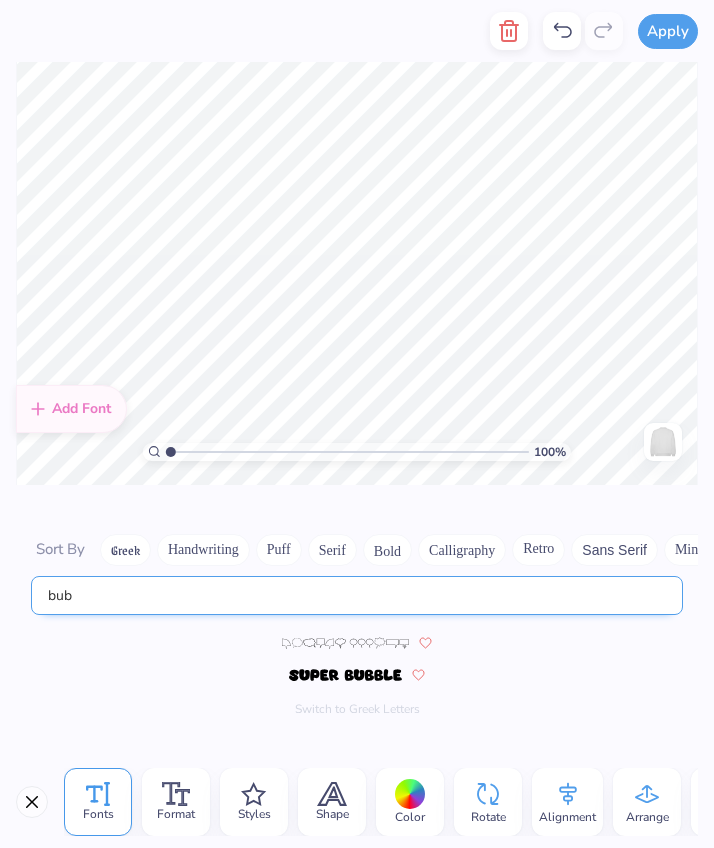 scroll, scrollTop: 0, scrollLeft: 0, axis: both 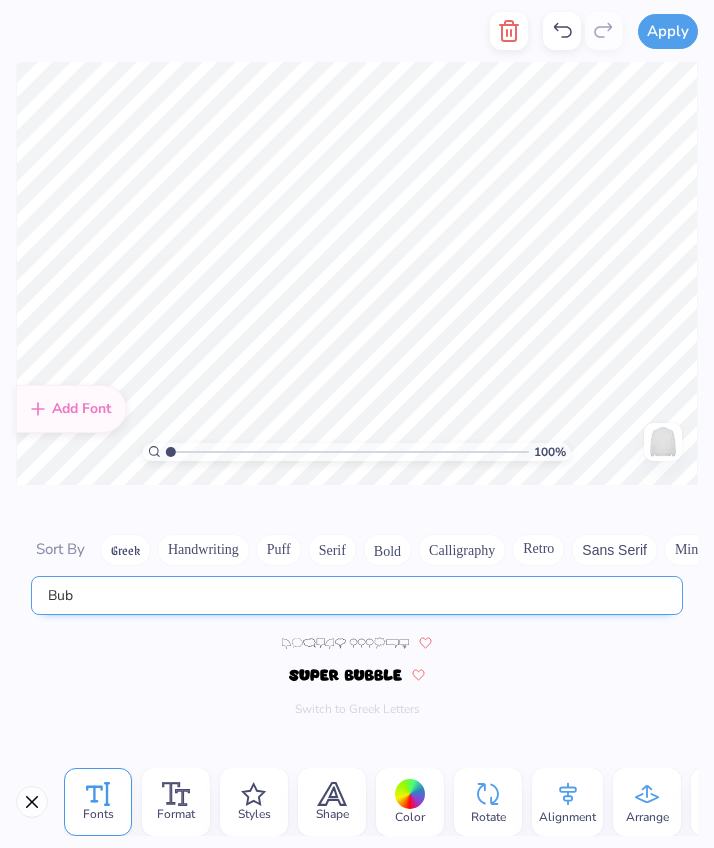 type on "Bub" 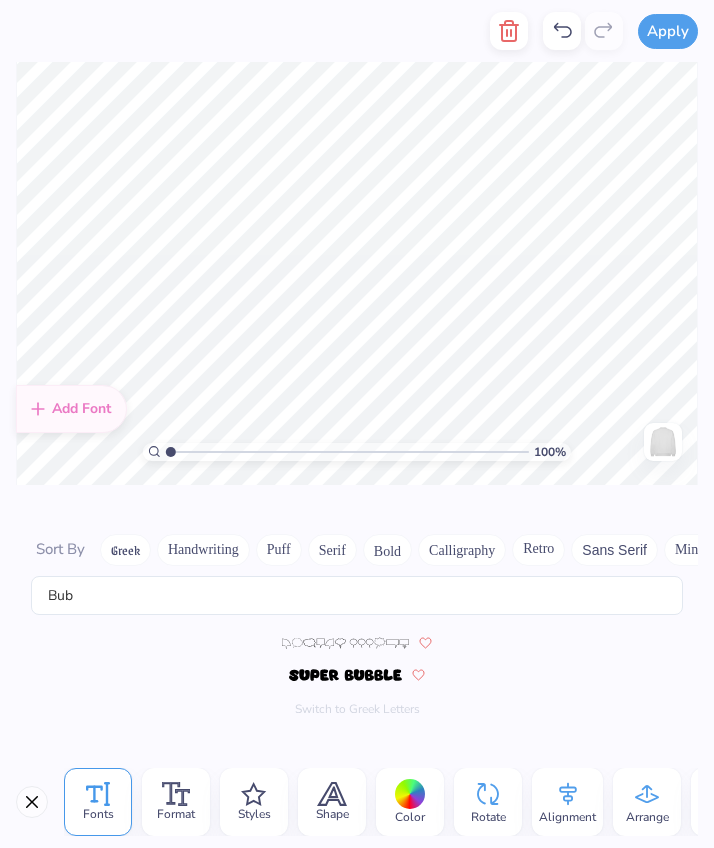 drag, startPoint x: 597, startPoint y: 559, endPoint x: 369, endPoint y: 678, distance: 257.1867 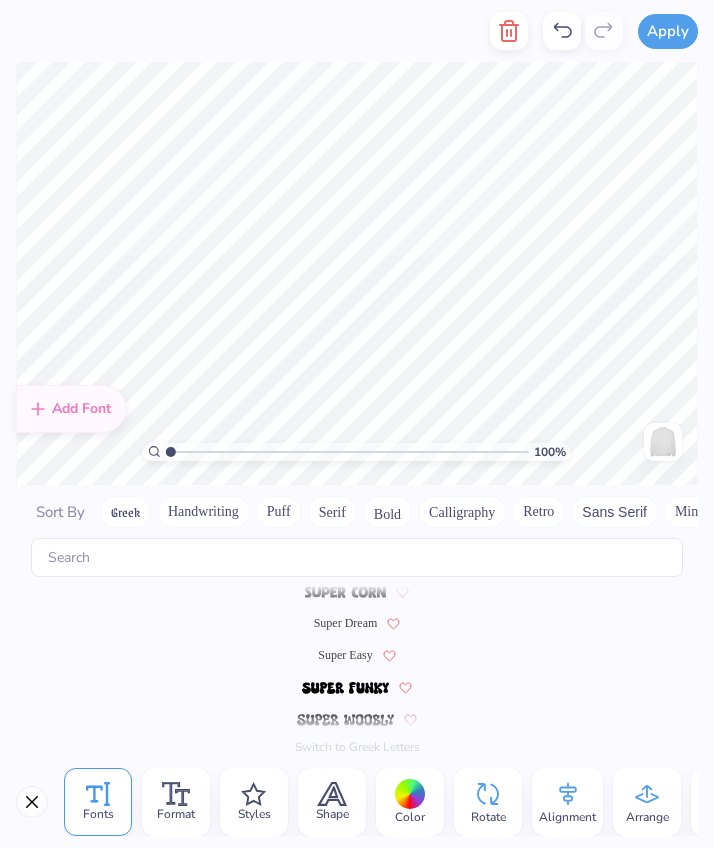 scroll, scrollTop: 8683, scrollLeft: 0, axis: vertical 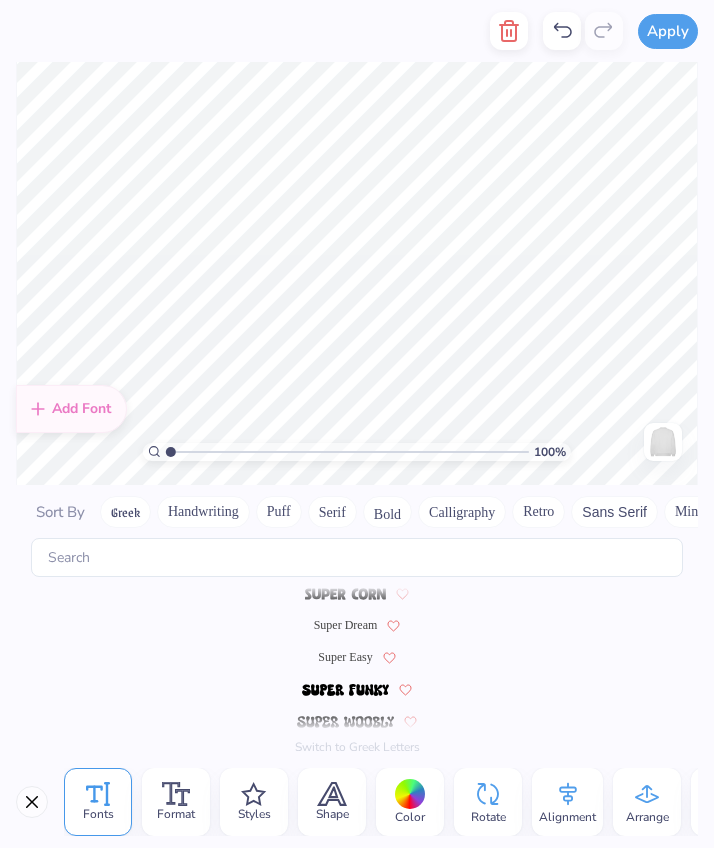 click on "Super Easy" at bounding box center [345, 657] 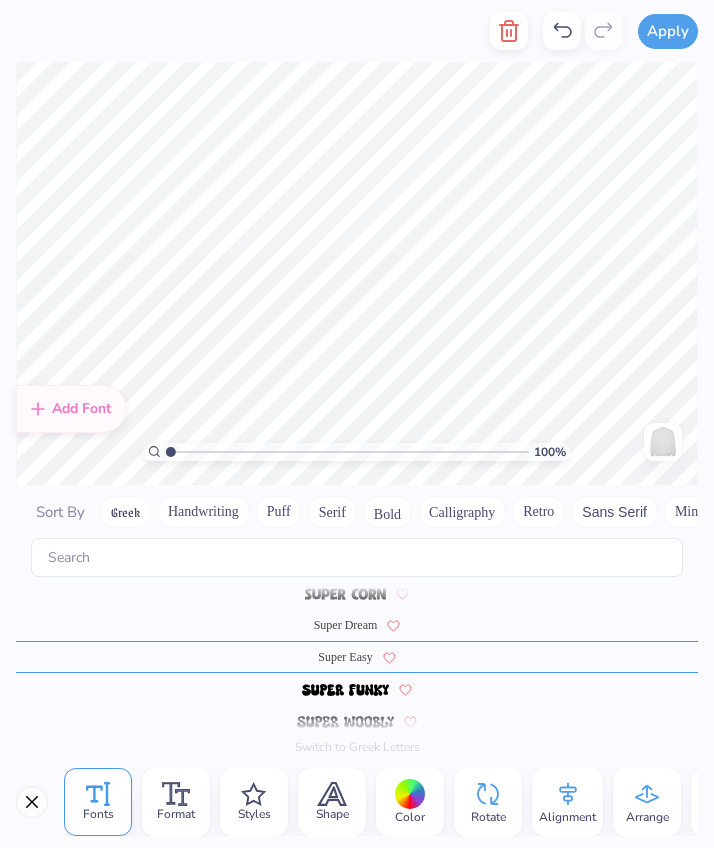 click at bounding box center [345, 689] 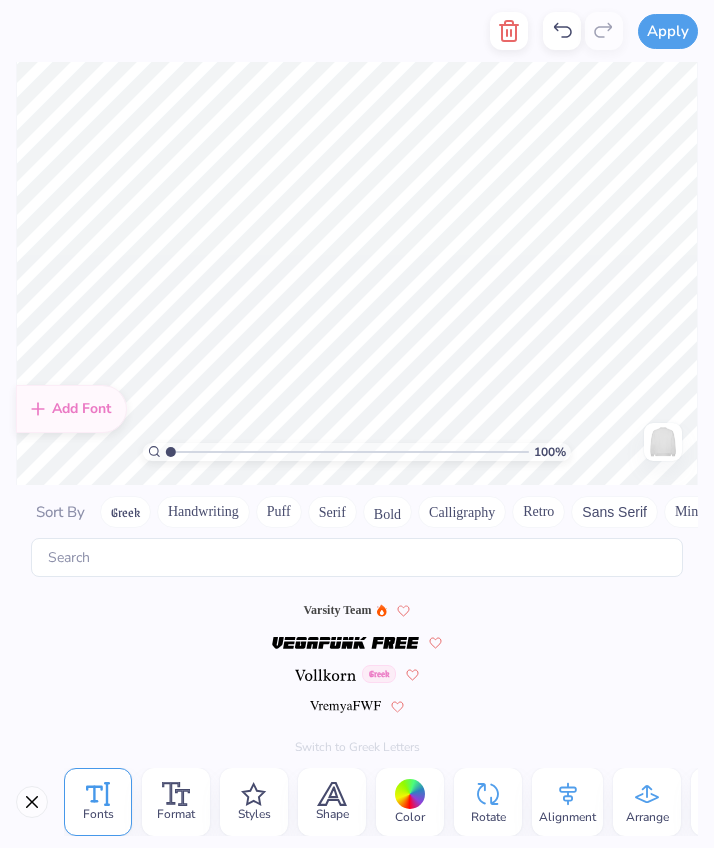 scroll, scrollTop: 9483, scrollLeft: 0, axis: vertical 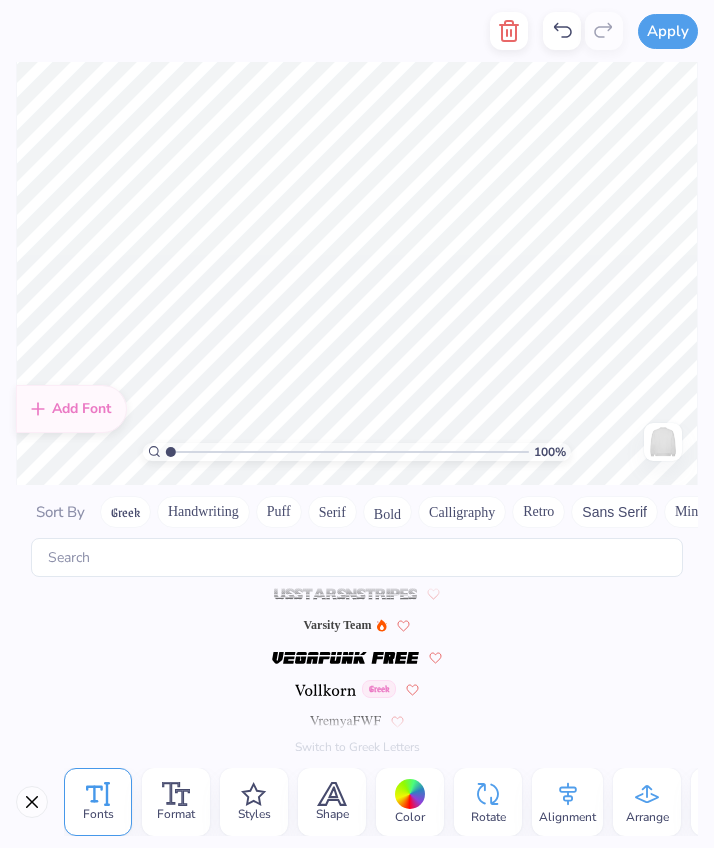 click on "Varsity Team" at bounding box center (338, 625) 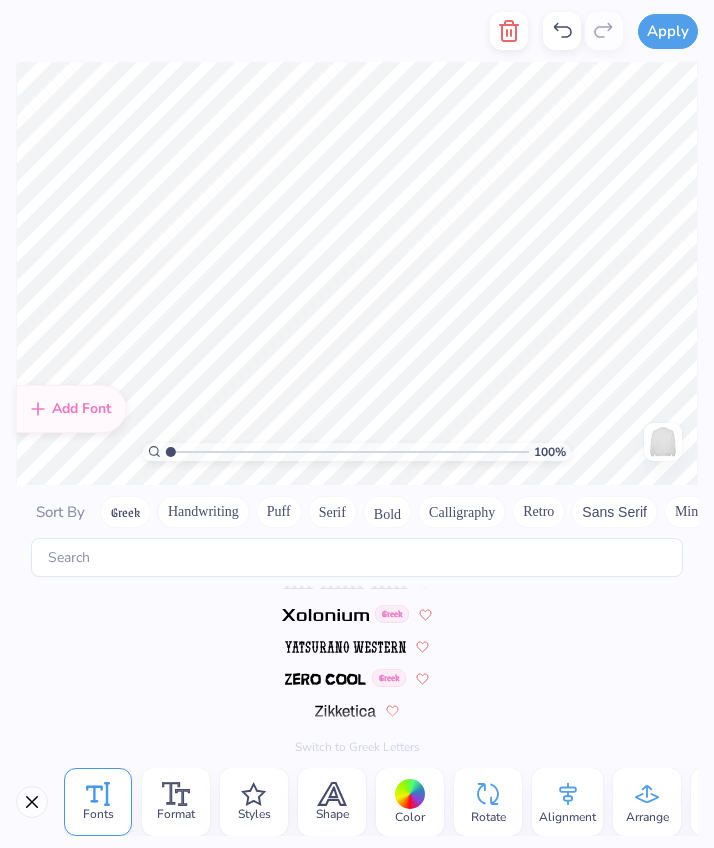 scroll, scrollTop: 9814, scrollLeft: 0, axis: vertical 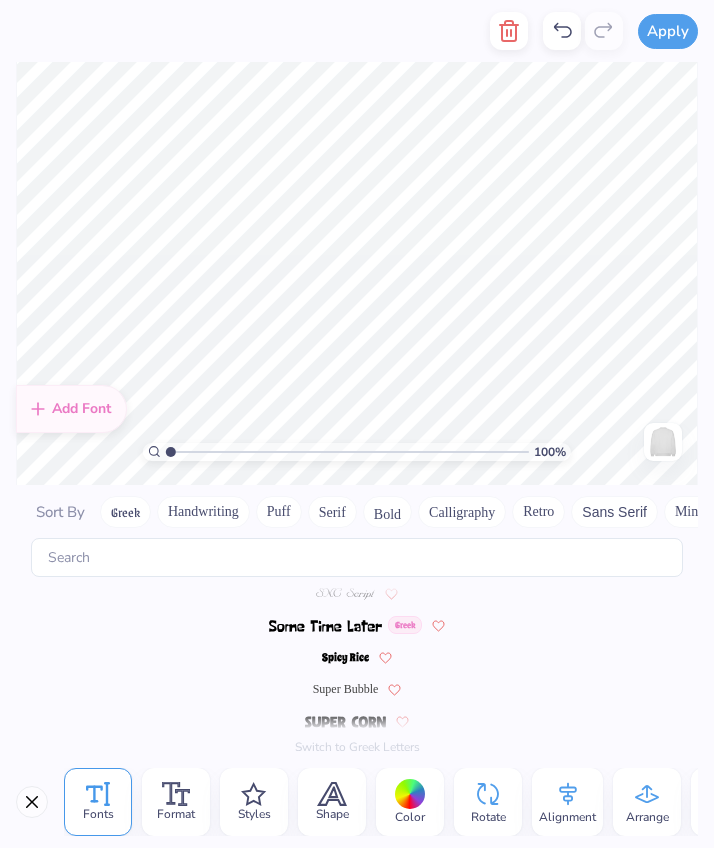 click on "Super Bubble" at bounding box center [346, 689] 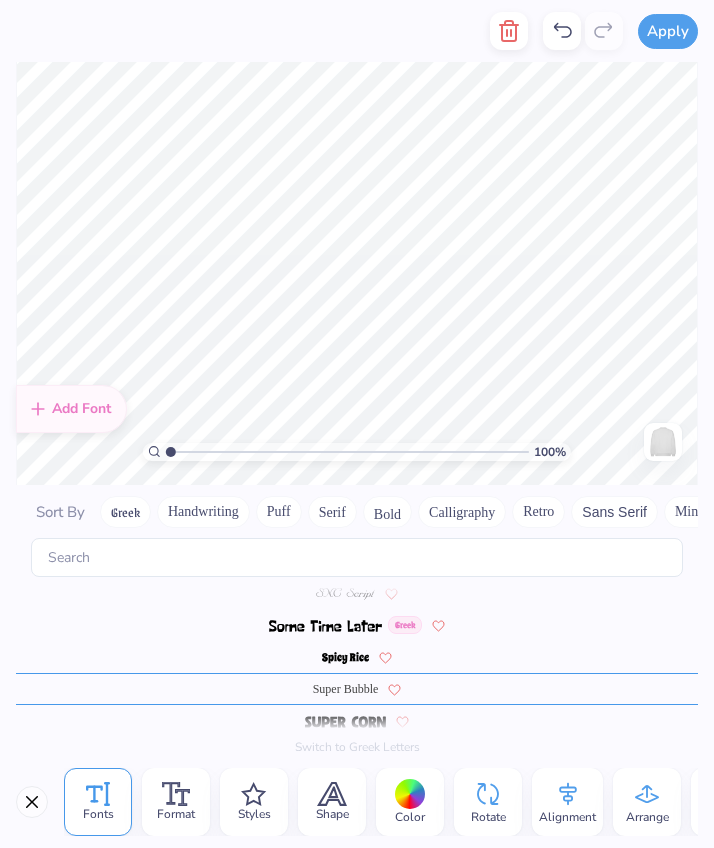 scroll, scrollTop: 8587, scrollLeft: 0, axis: vertical 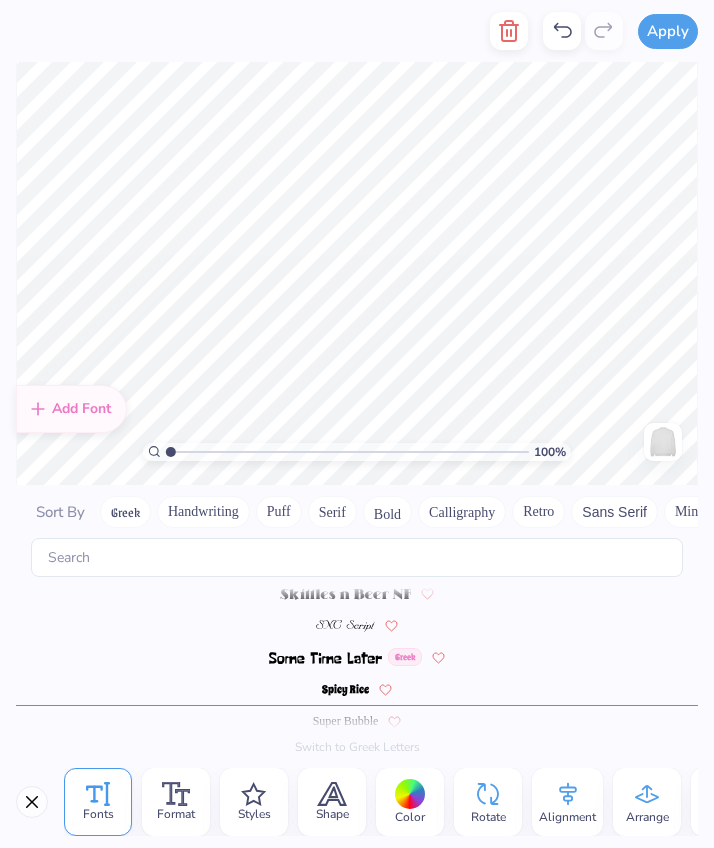 click at bounding box center [346, 690] 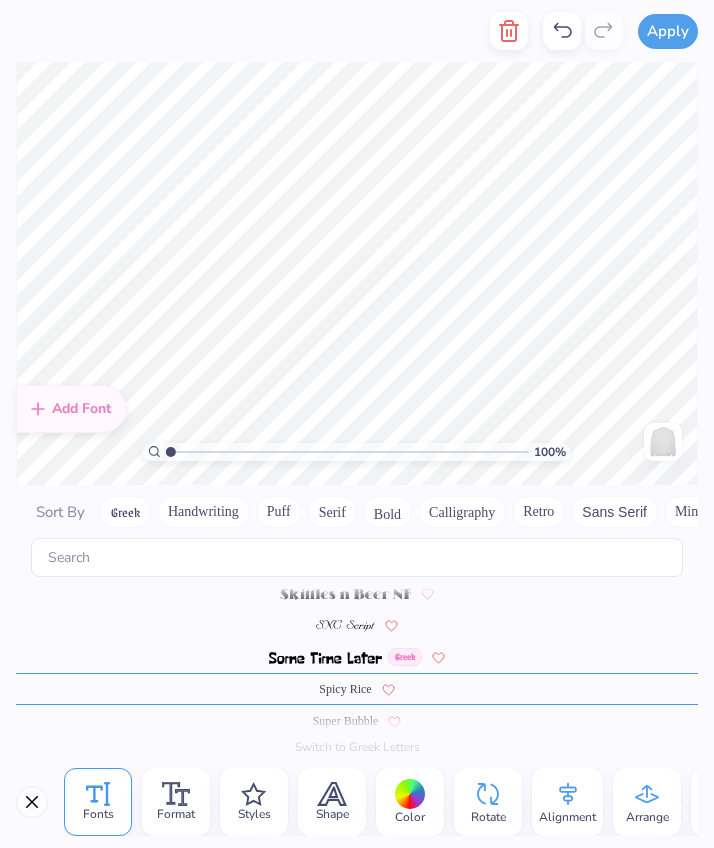 scroll, scrollTop: 8555, scrollLeft: 0, axis: vertical 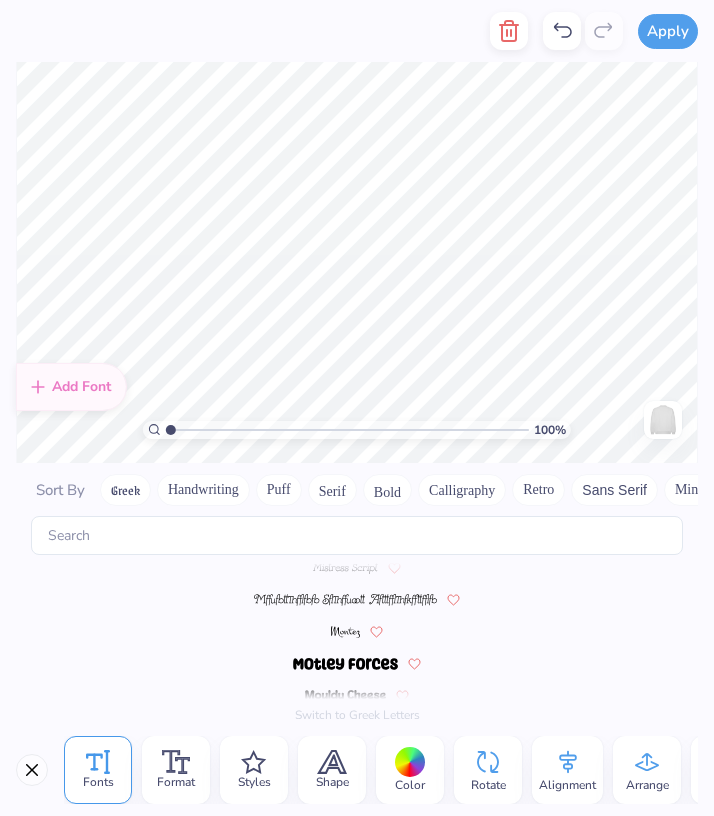 click at bounding box center (345, 664) 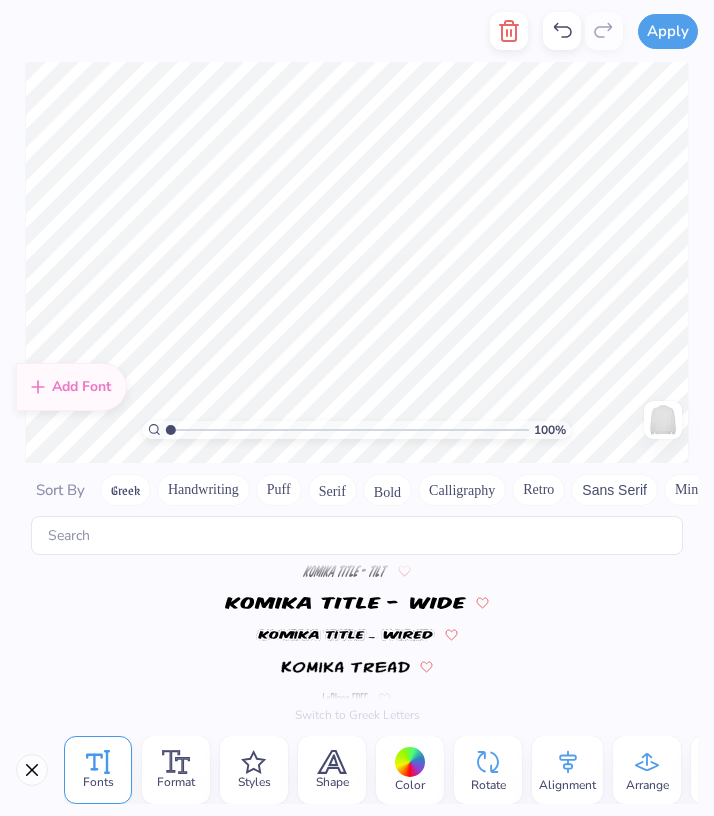 scroll, scrollTop: 5744, scrollLeft: 0, axis: vertical 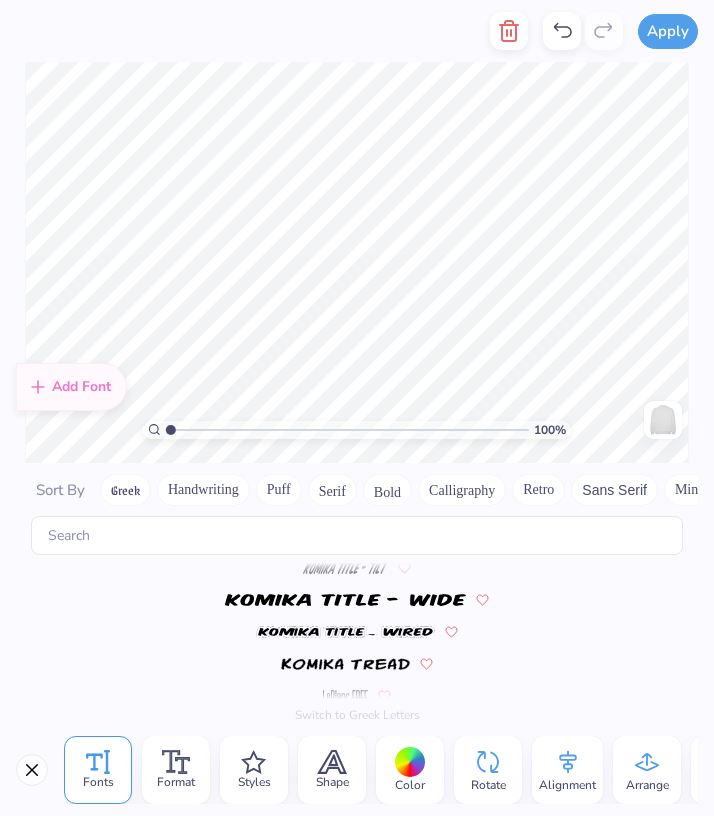 click at bounding box center [345, 664] 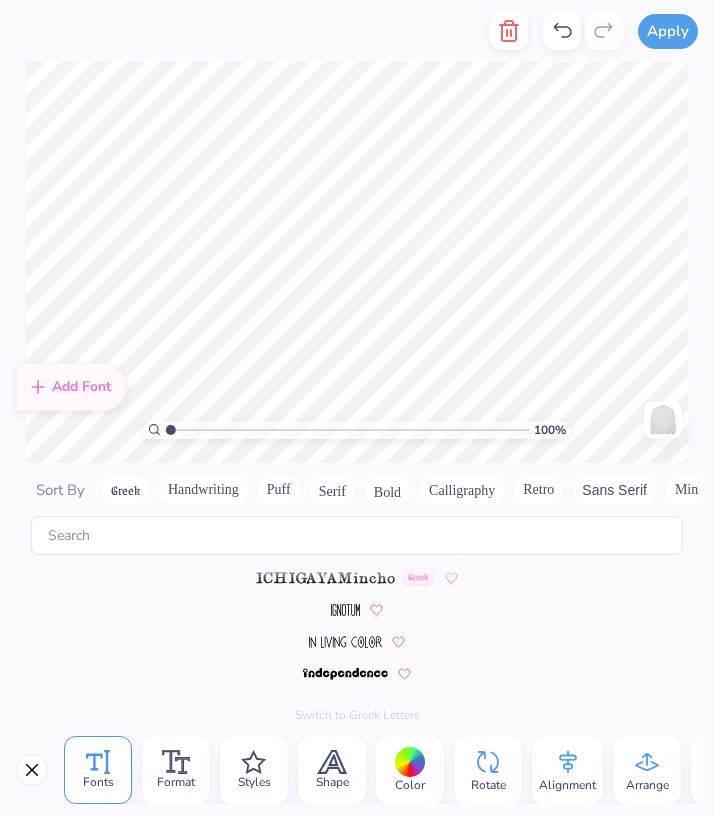 scroll, scrollTop: 4720, scrollLeft: 0, axis: vertical 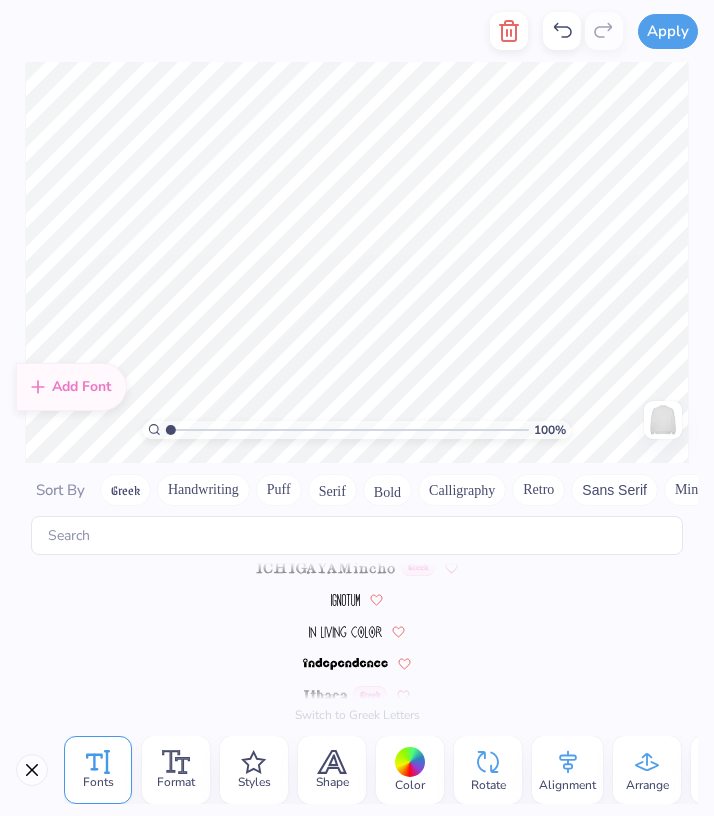 click at bounding box center (345, 664) 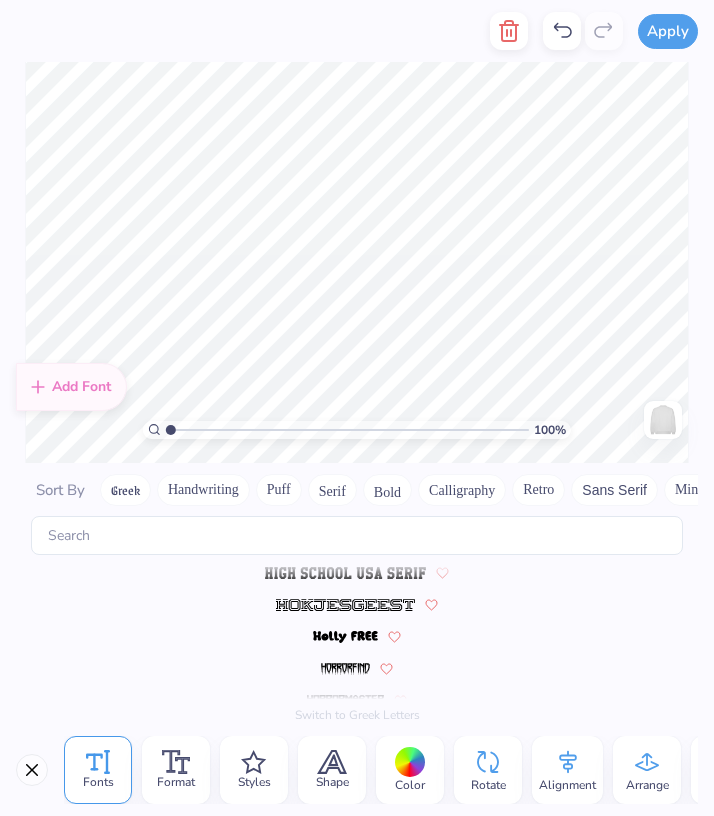 scroll, scrollTop: 4528, scrollLeft: 0, axis: vertical 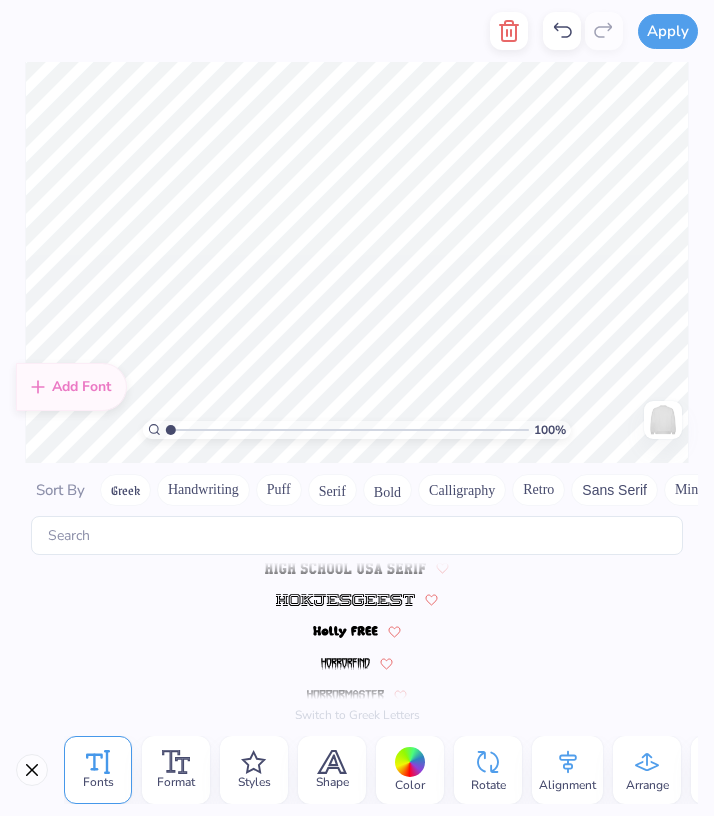 click at bounding box center (345, 632) 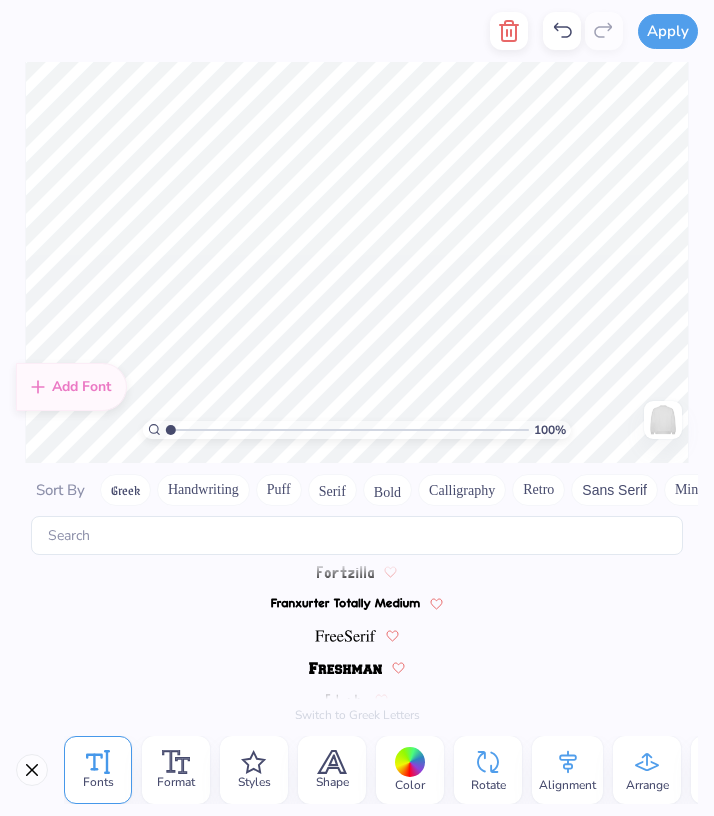 scroll, scrollTop: 3888, scrollLeft: 0, axis: vertical 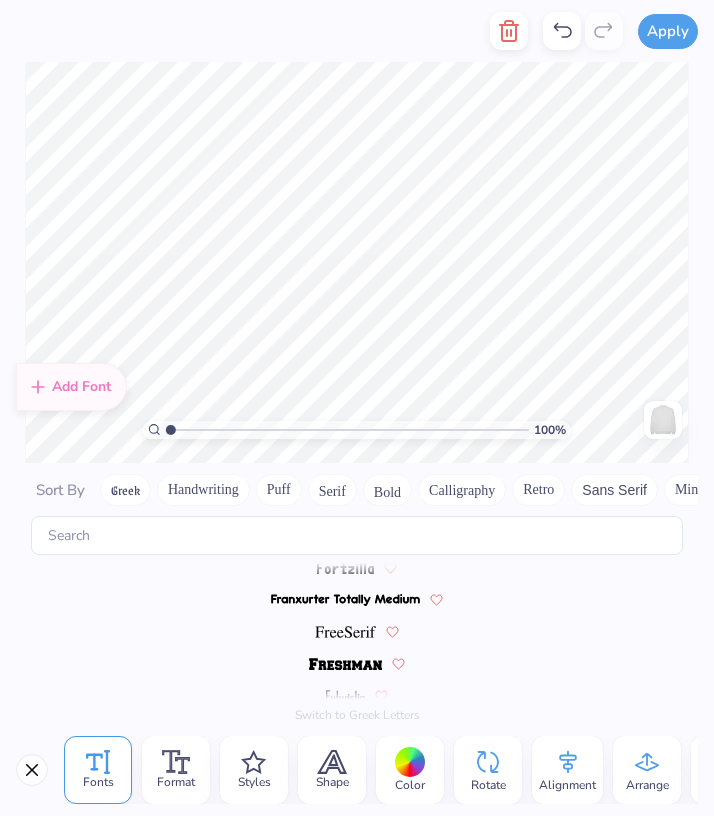 click at bounding box center (345, 664) 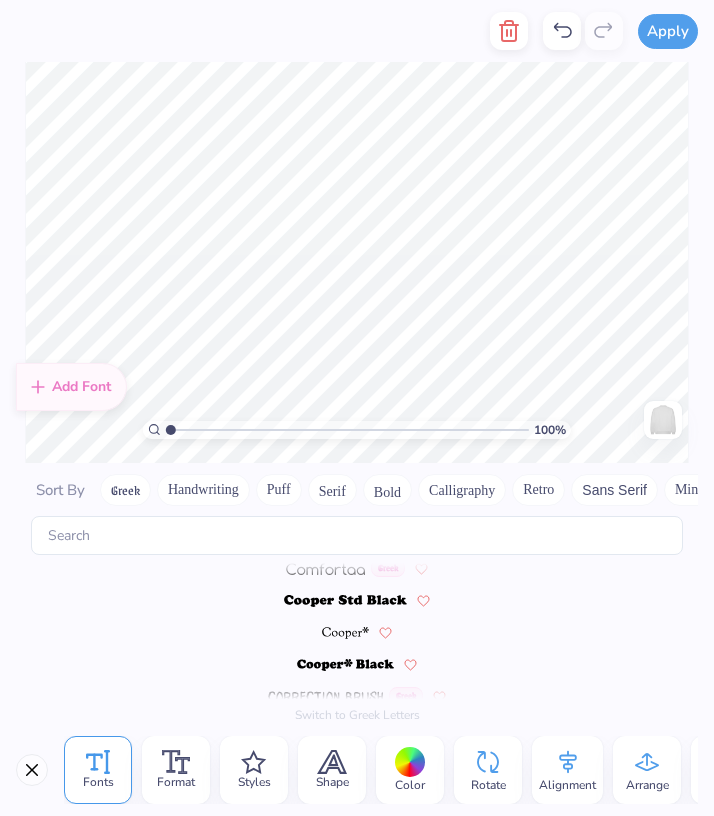 scroll, scrollTop: 2640, scrollLeft: 0, axis: vertical 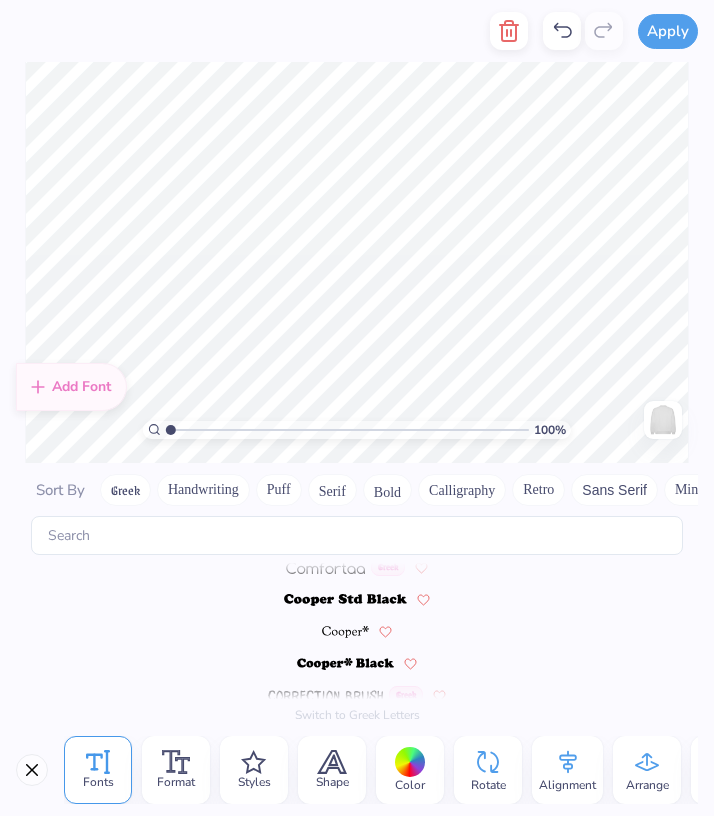 click at bounding box center [345, 600] 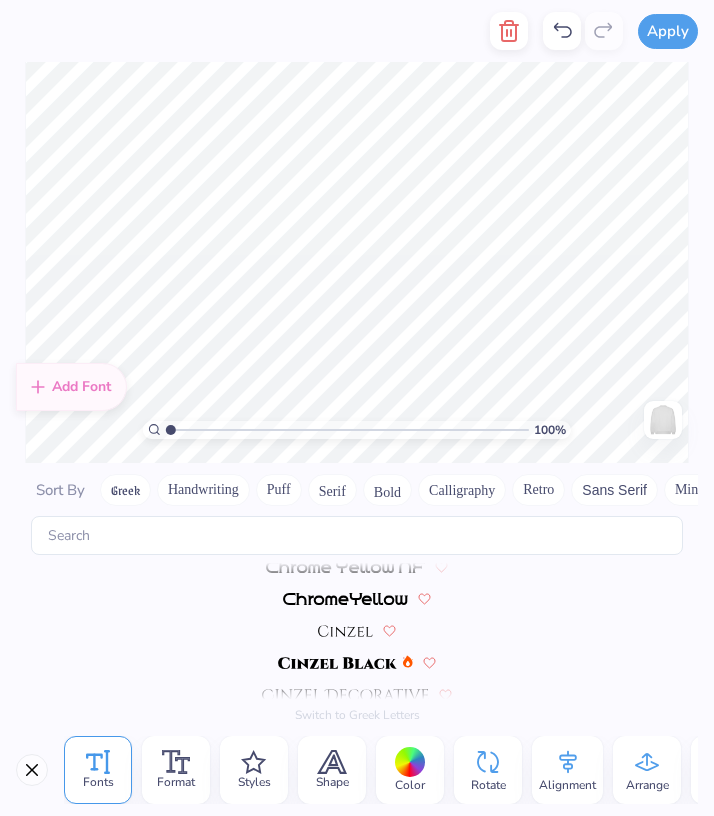 scroll, scrollTop: 2064, scrollLeft: 0, axis: vertical 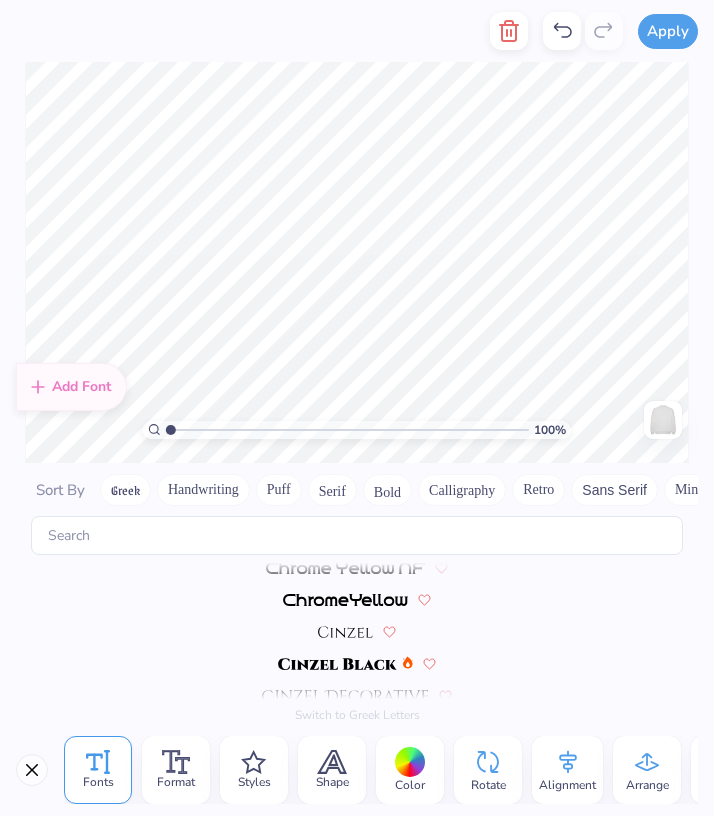 click at bounding box center [337, 664] 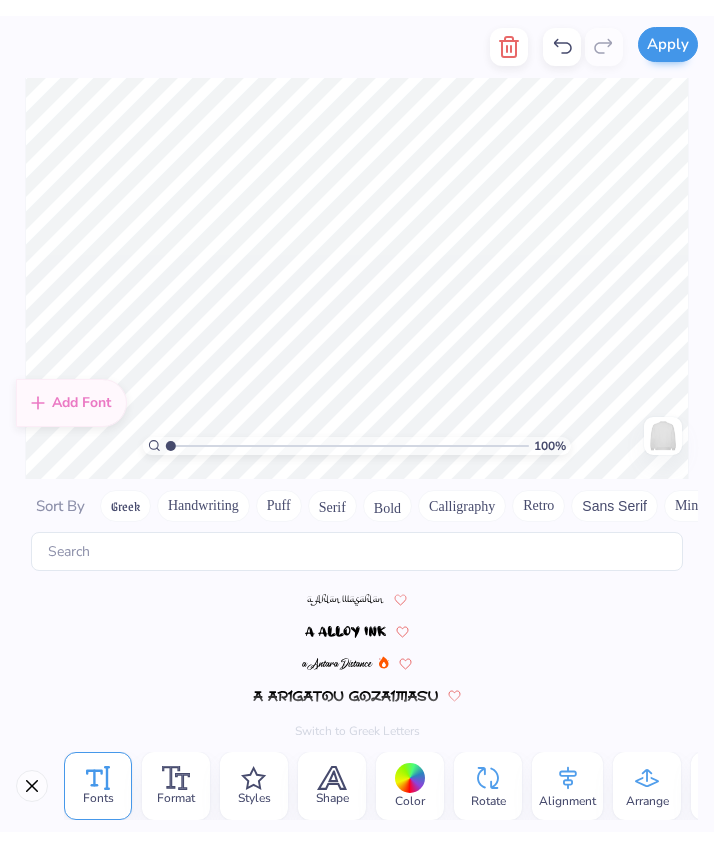 scroll, scrollTop: 0, scrollLeft: 0, axis: both 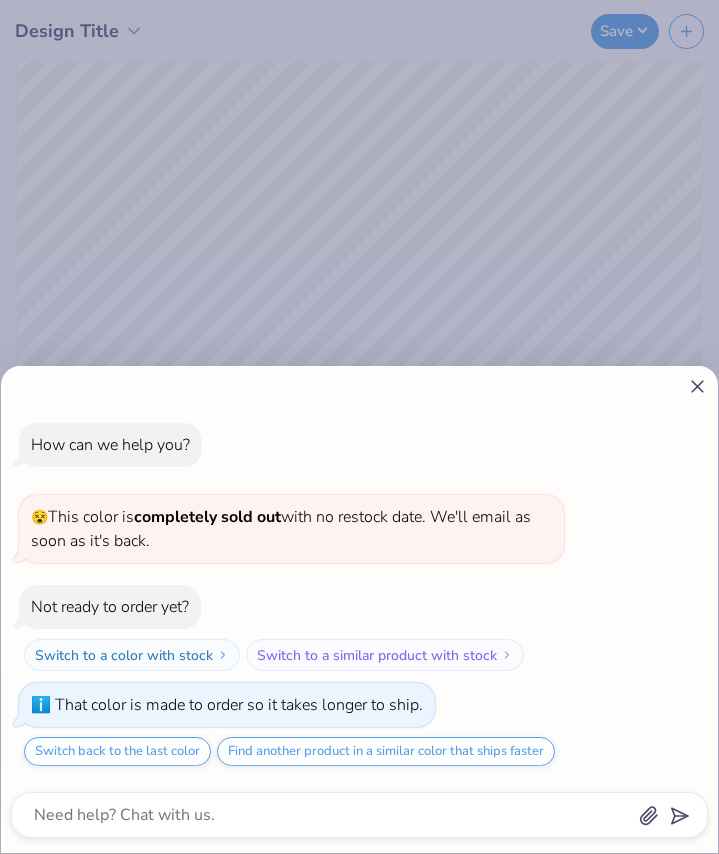 click 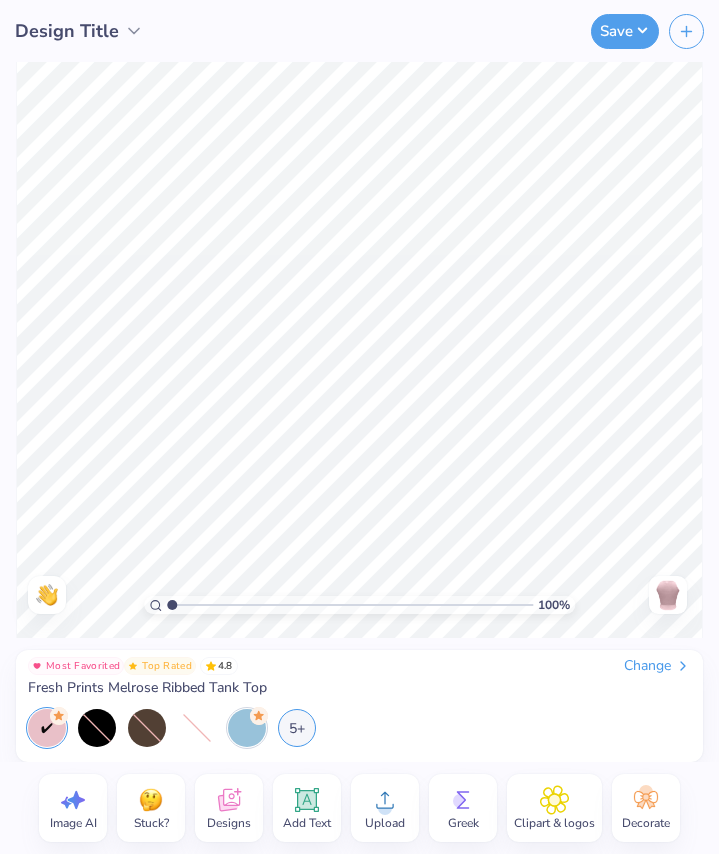 click on "Change" at bounding box center (657, 666) 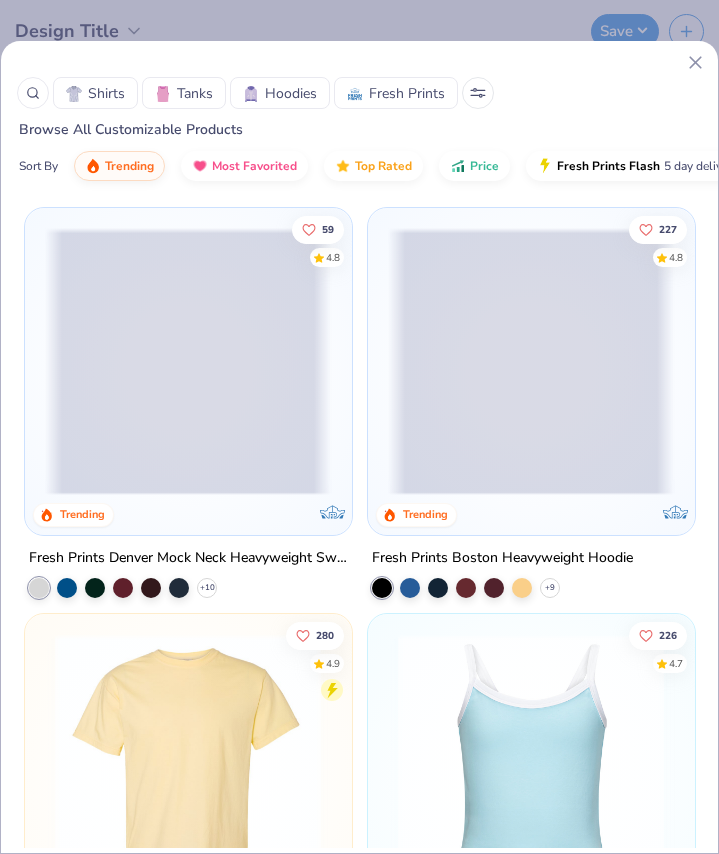 click at bounding box center [531, 361] 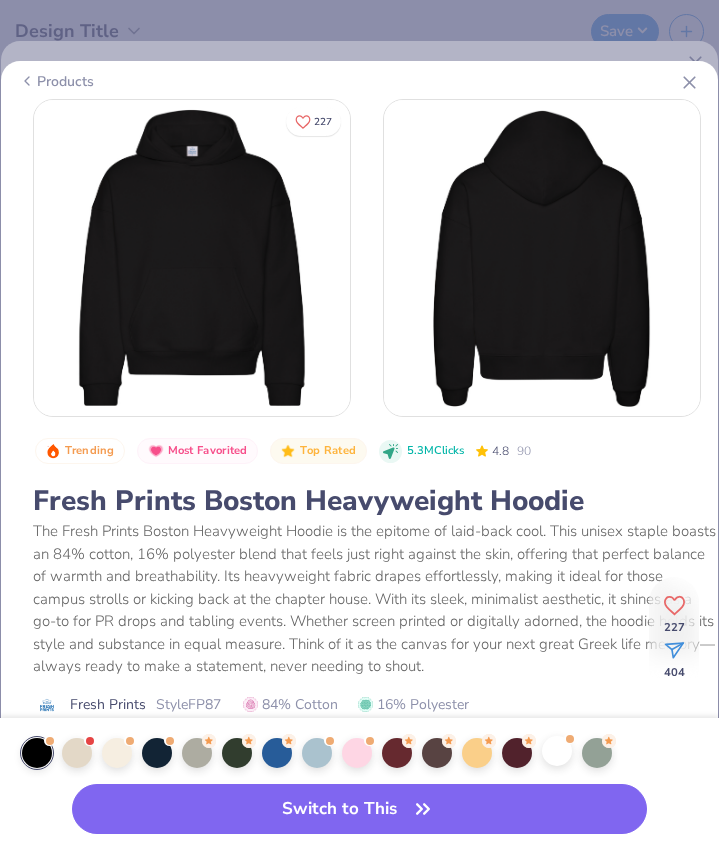 click at bounding box center [557, 751] 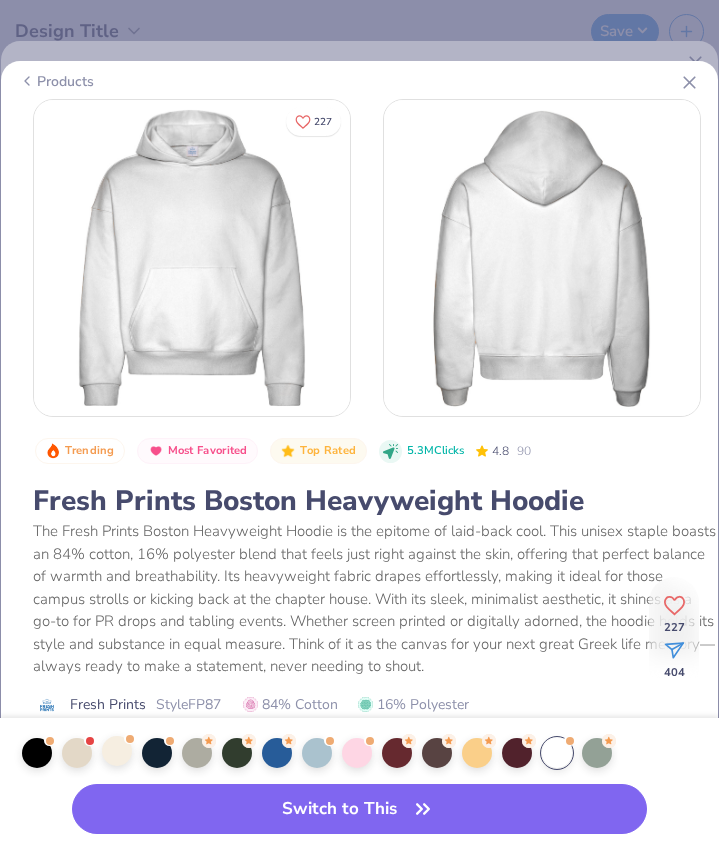 click at bounding box center (117, 751) 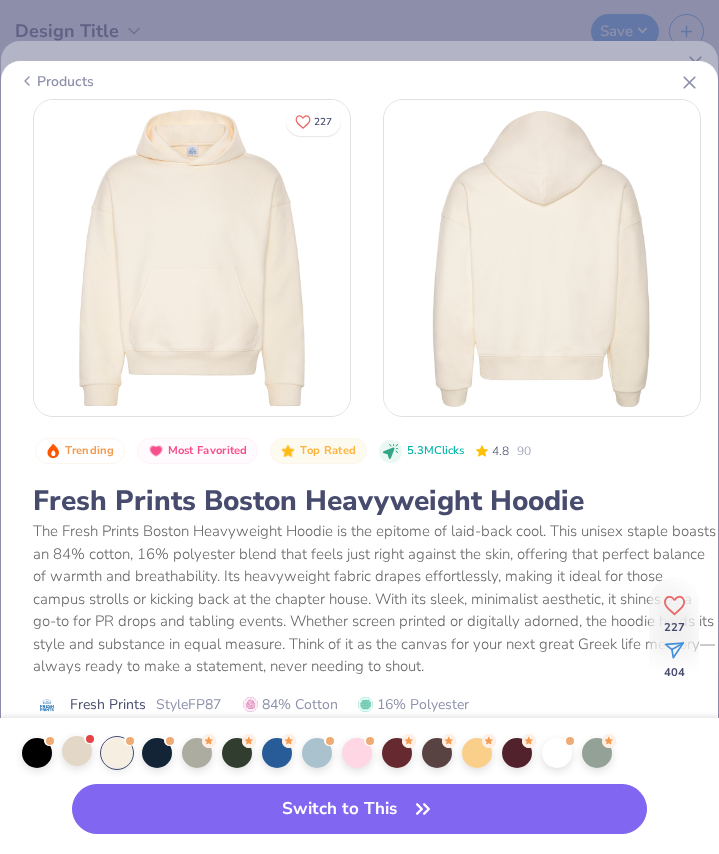 click at bounding box center (77, 751) 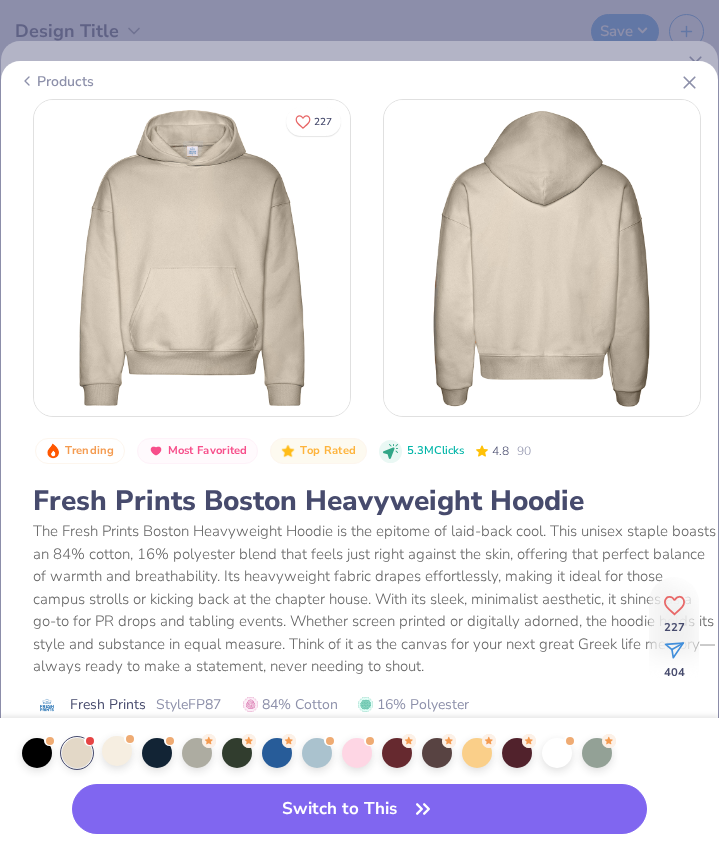 click at bounding box center [117, 751] 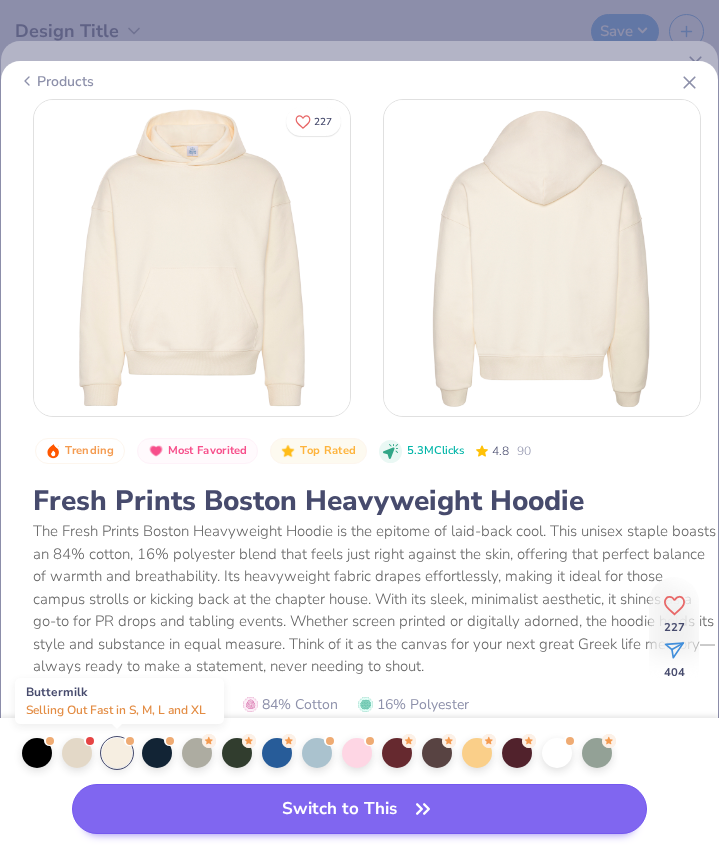 click on "Switch to This" at bounding box center [359, 809] 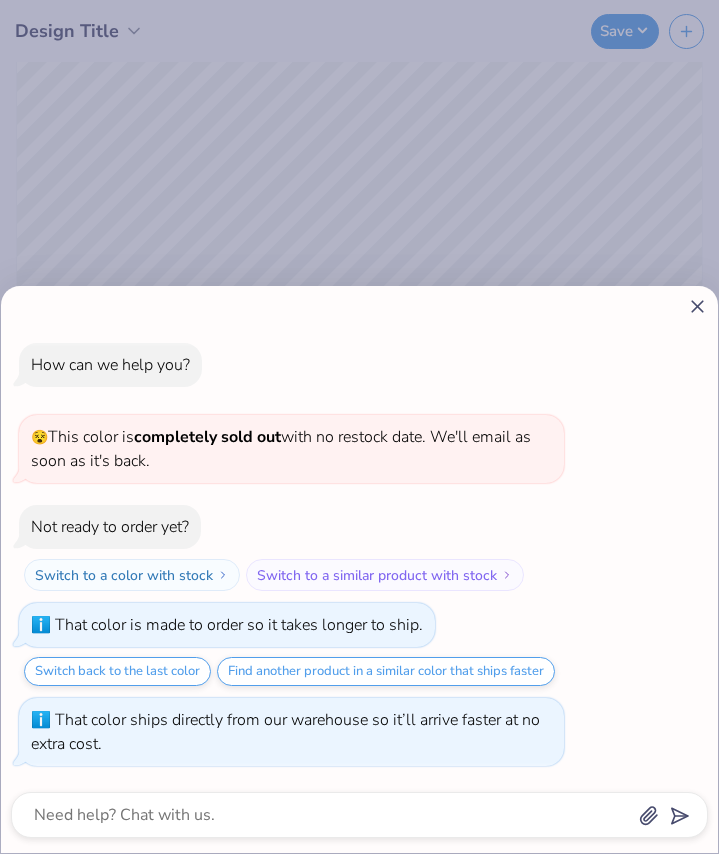 click 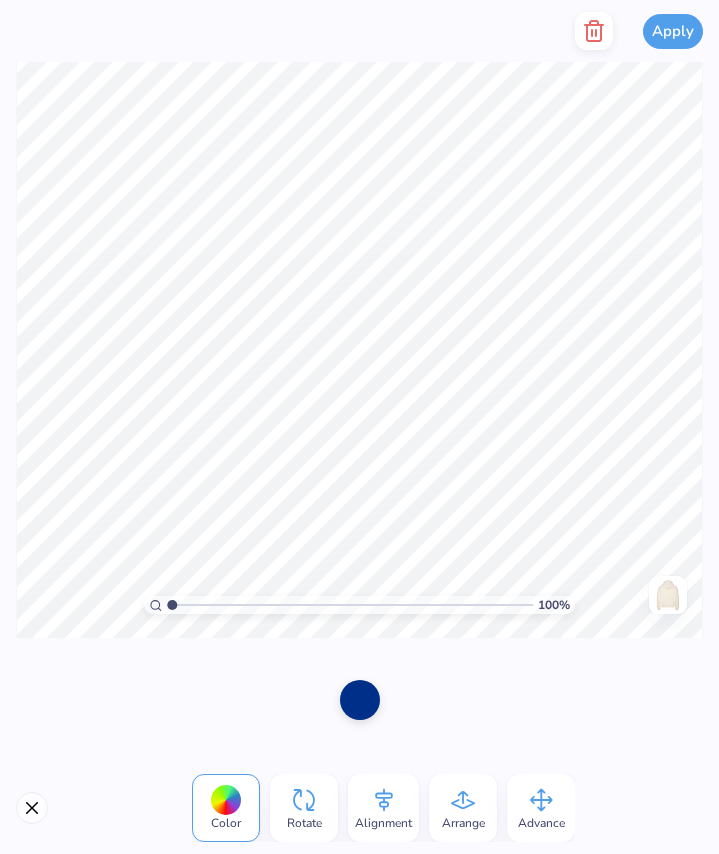 click 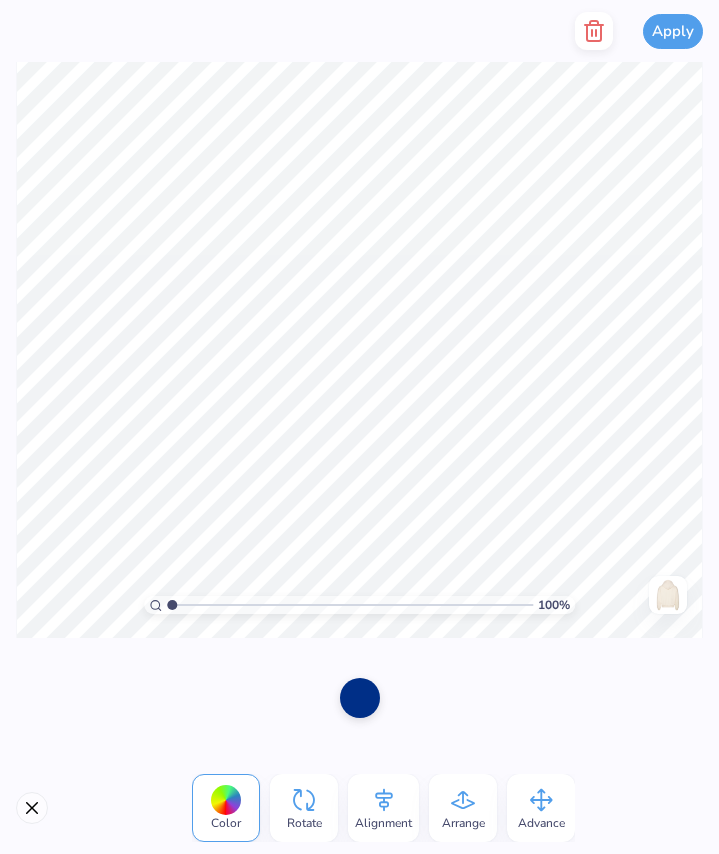 click at bounding box center (360, 698) 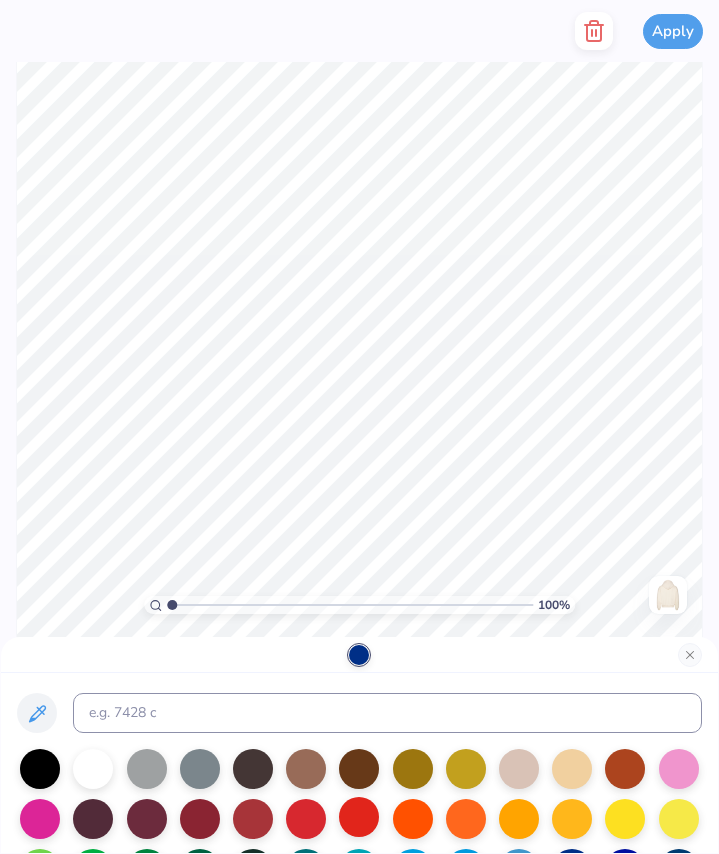click at bounding box center (359, 817) 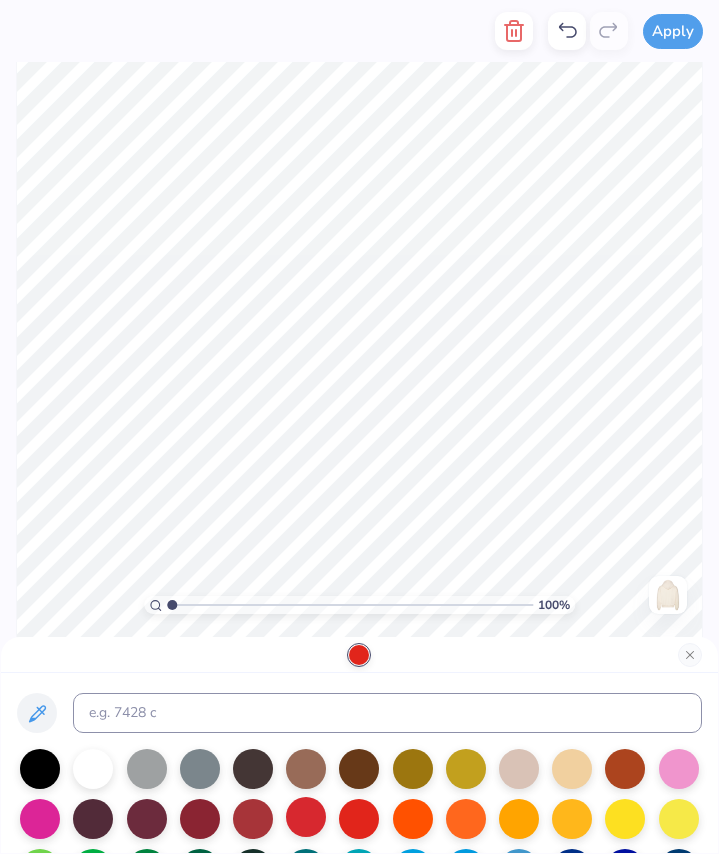 click at bounding box center [306, 817] 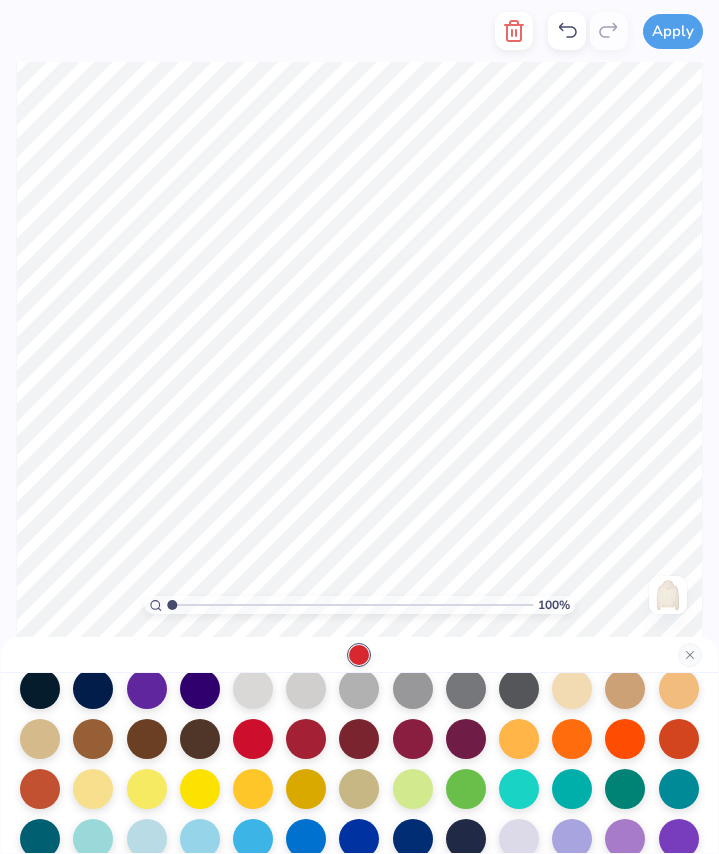 scroll, scrollTop: 239, scrollLeft: 0, axis: vertical 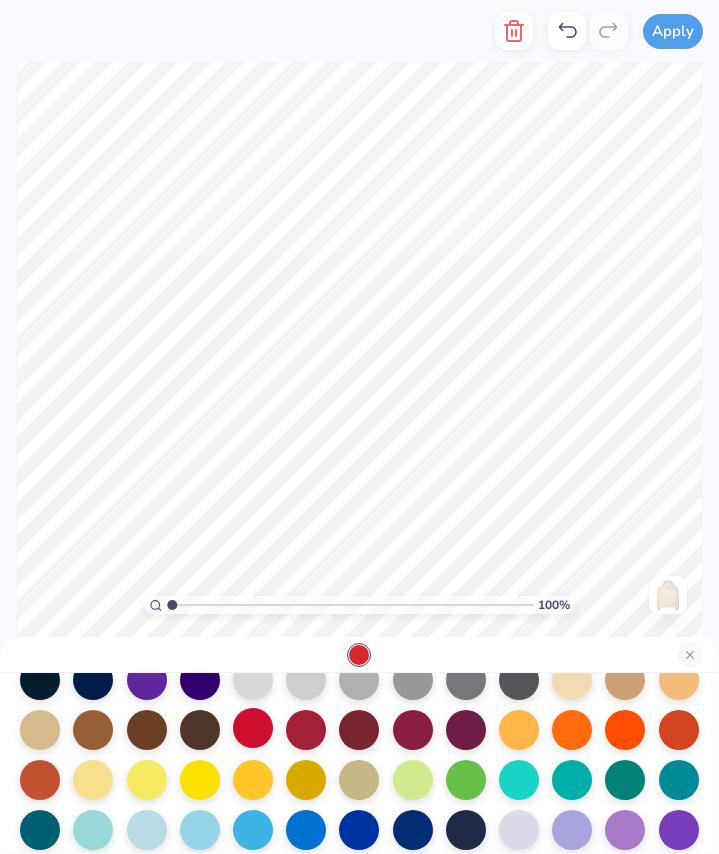 click at bounding box center (253, 728) 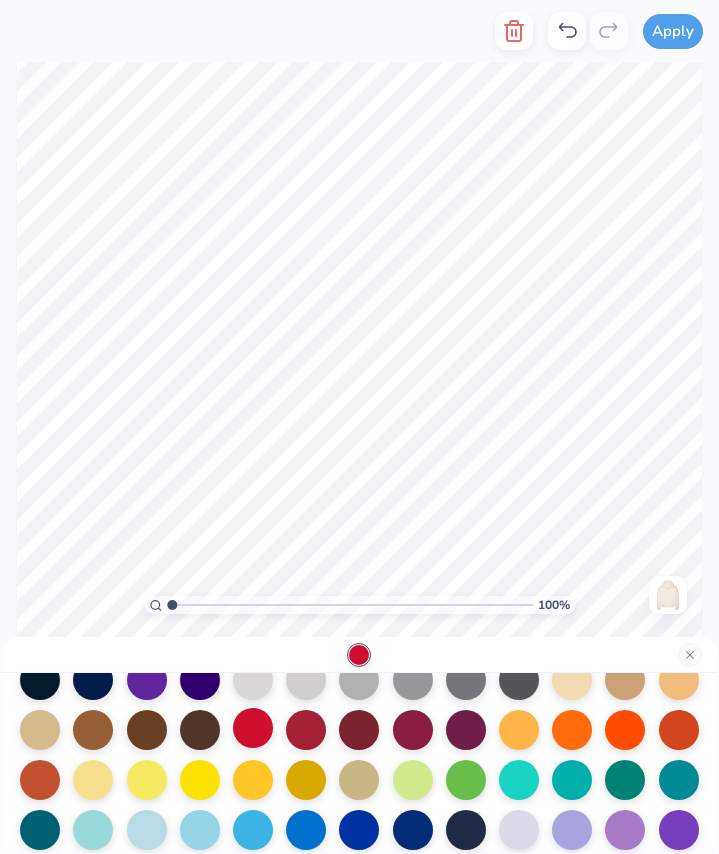 click at bounding box center [253, 728] 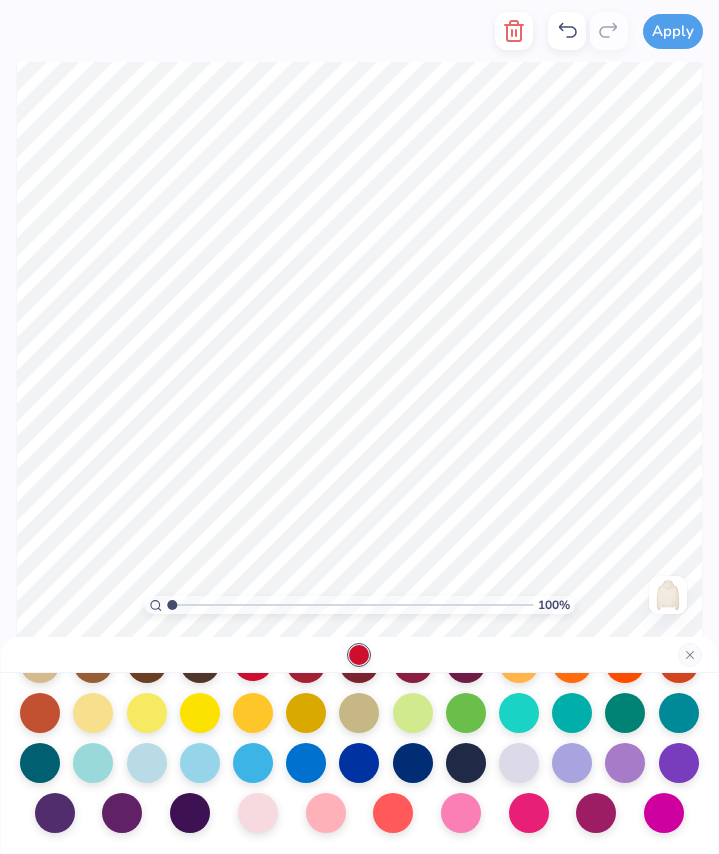 scroll, scrollTop: 309, scrollLeft: 0, axis: vertical 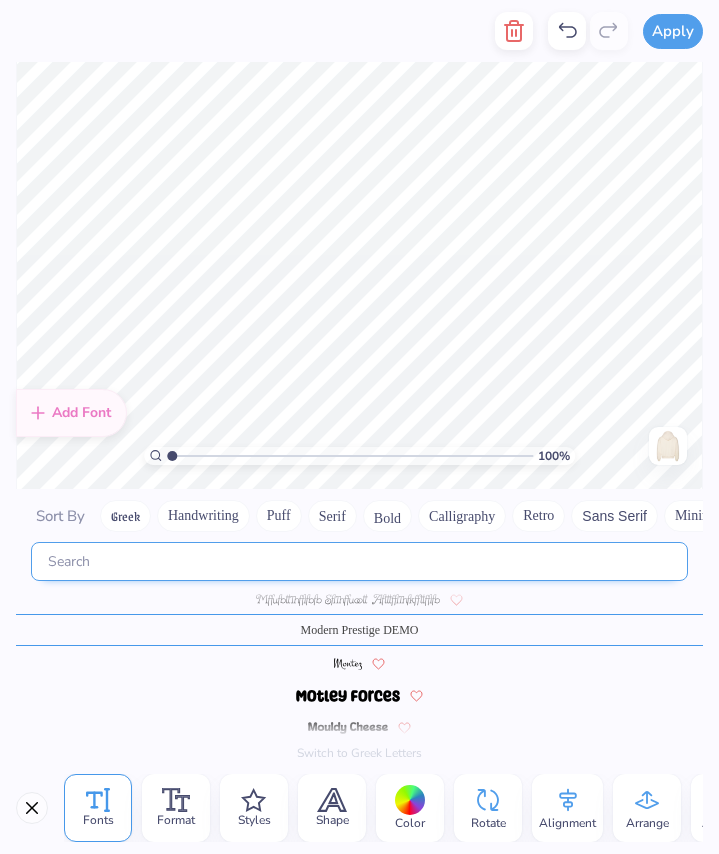 click at bounding box center [359, 561] 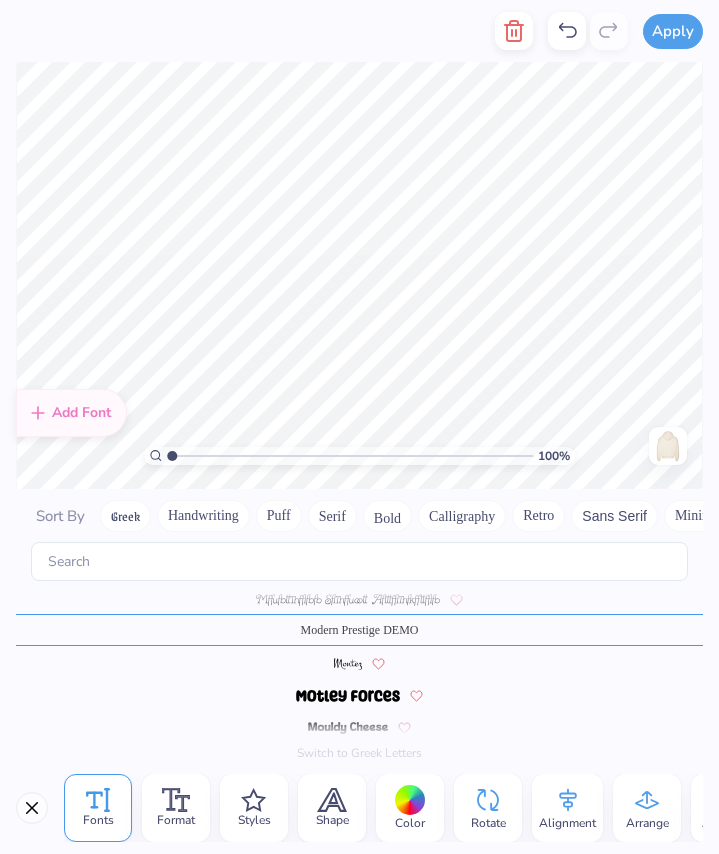 scroll, scrollTop: 0, scrollLeft: 0, axis: both 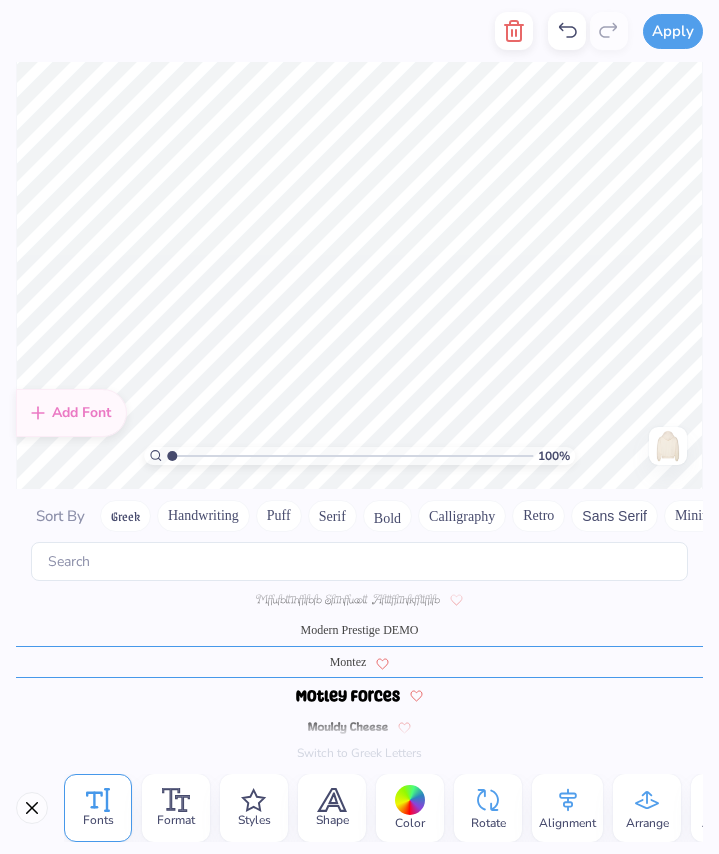 click on "Modern Prestige DEMO" at bounding box center (359, 630) 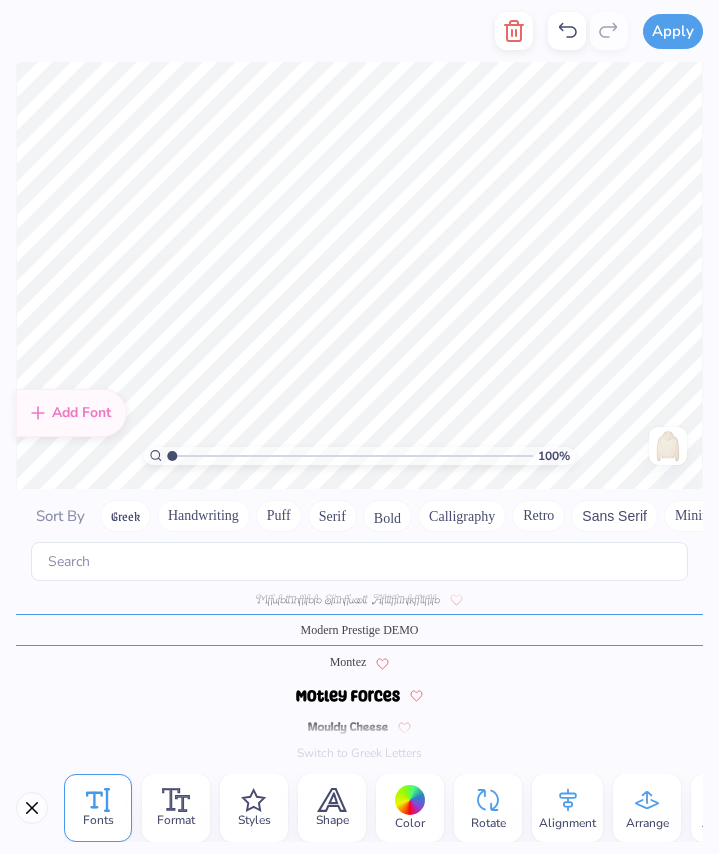 scroll, scrollTop: 6506, scrollLeft: 0, axis: vertical 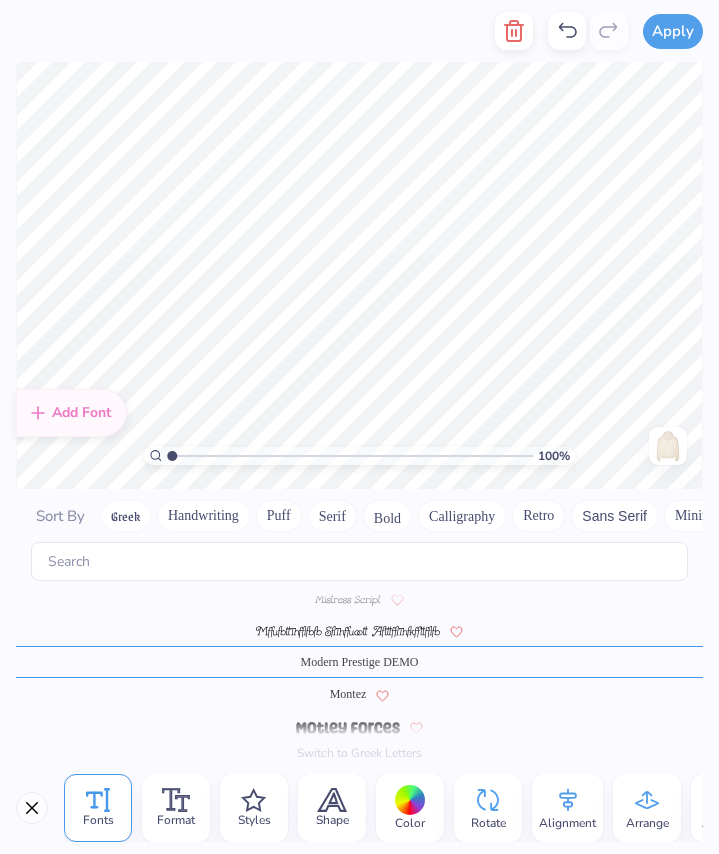 click at bounding box center (348, 600) 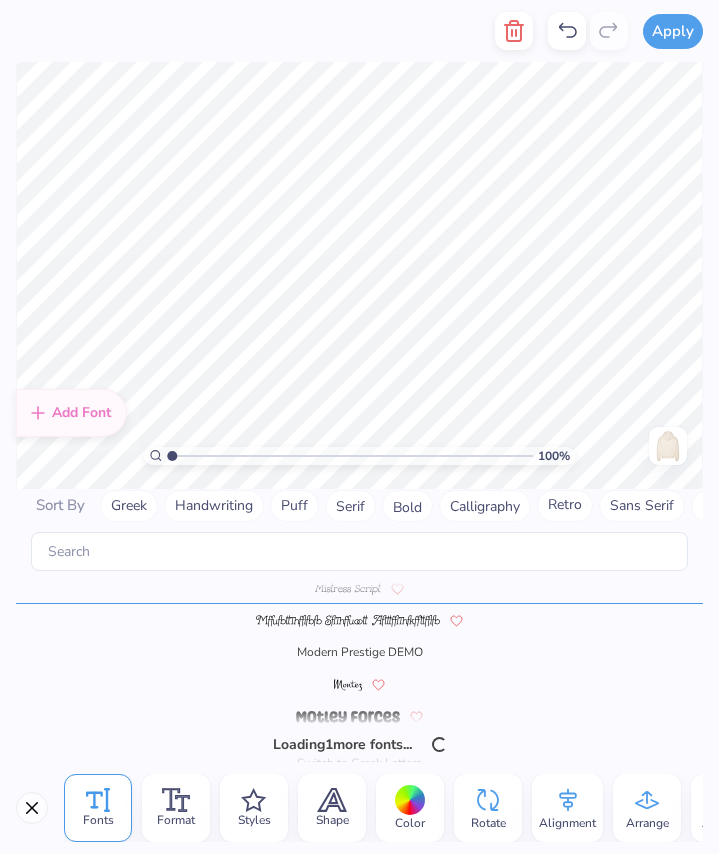 scroll, scrollTop: 6442, scrollLeft: 0, axis: vertical 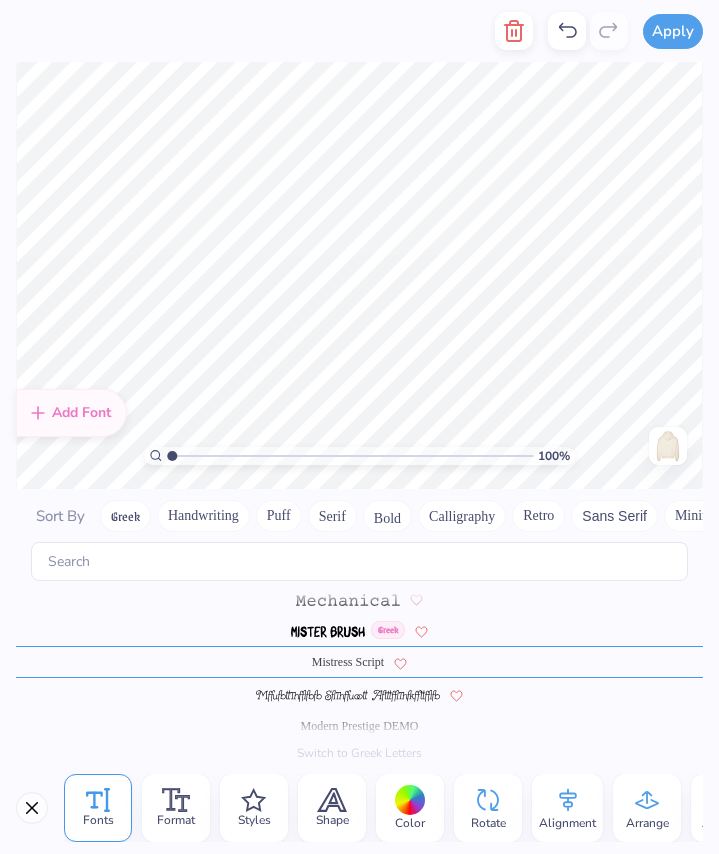 click on "Modern Prestige DEMO" at bounding box center [360, 726] 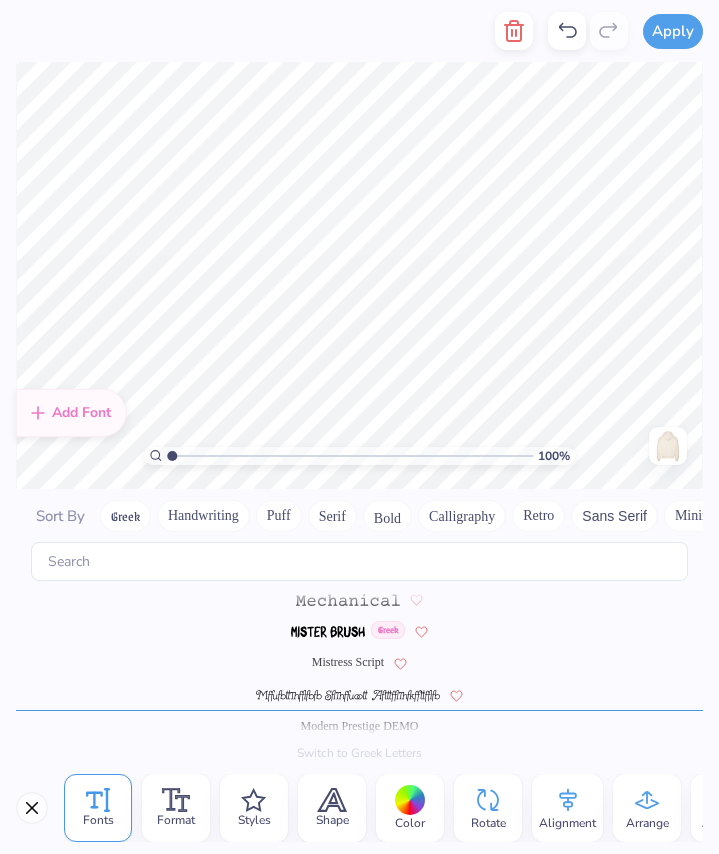 scroll, scrollTop: 6506, scrollLeft: 0, axis: vertical 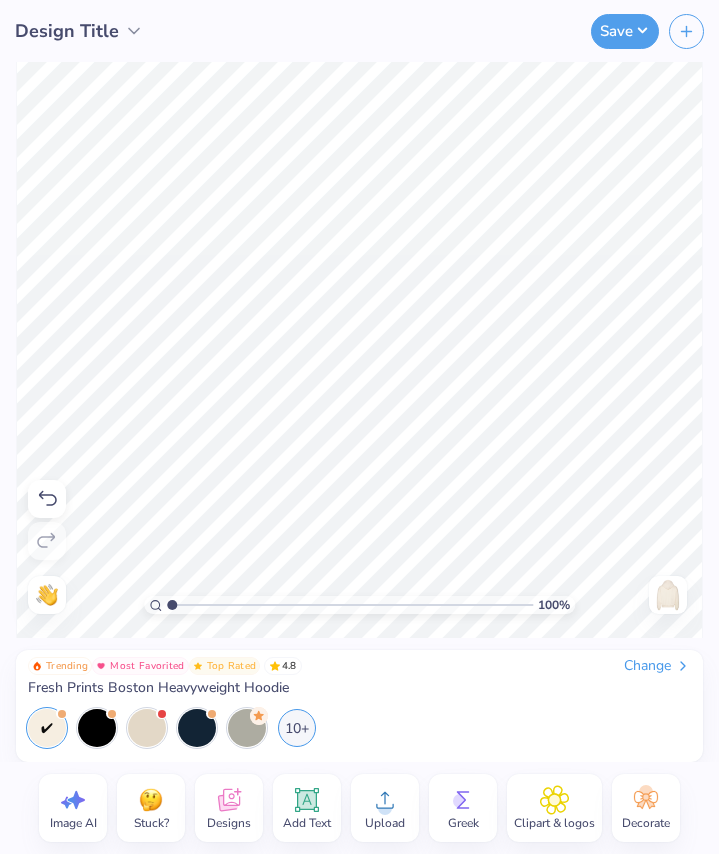 click at bounding box center (668, 595) 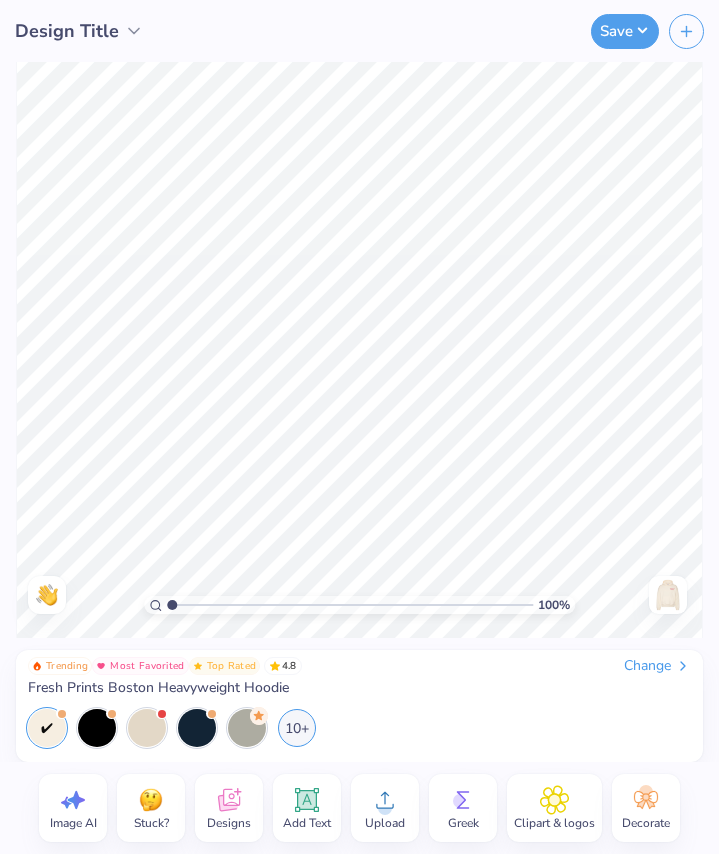click 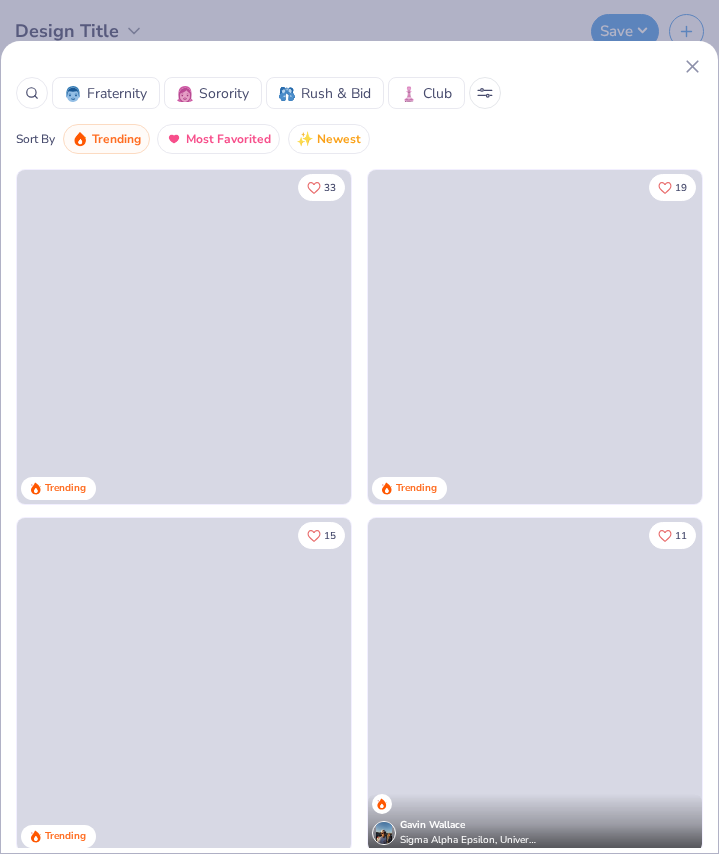 click on "Sorority" at bounding box center (224, 93) 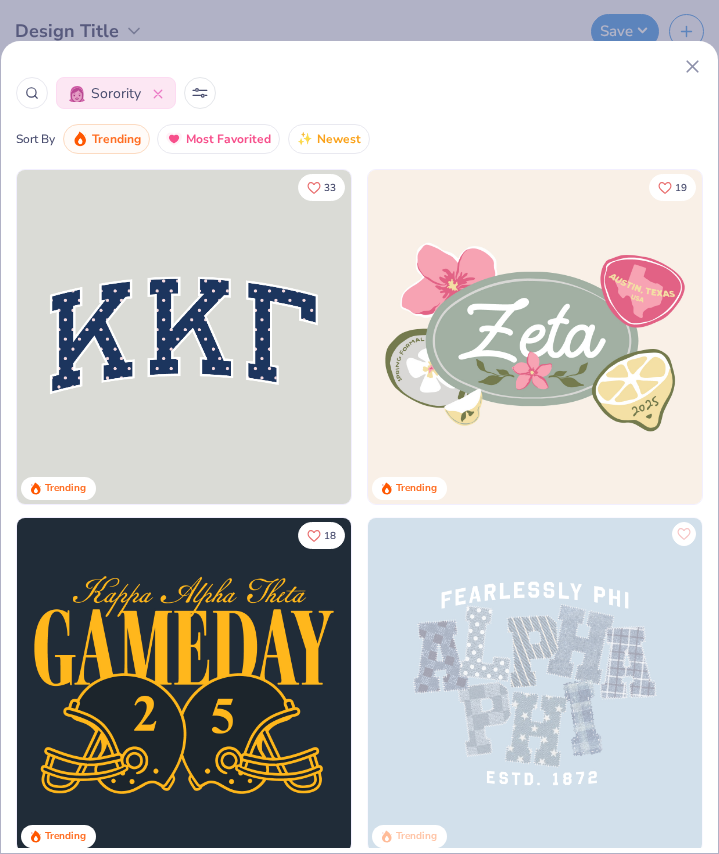 click 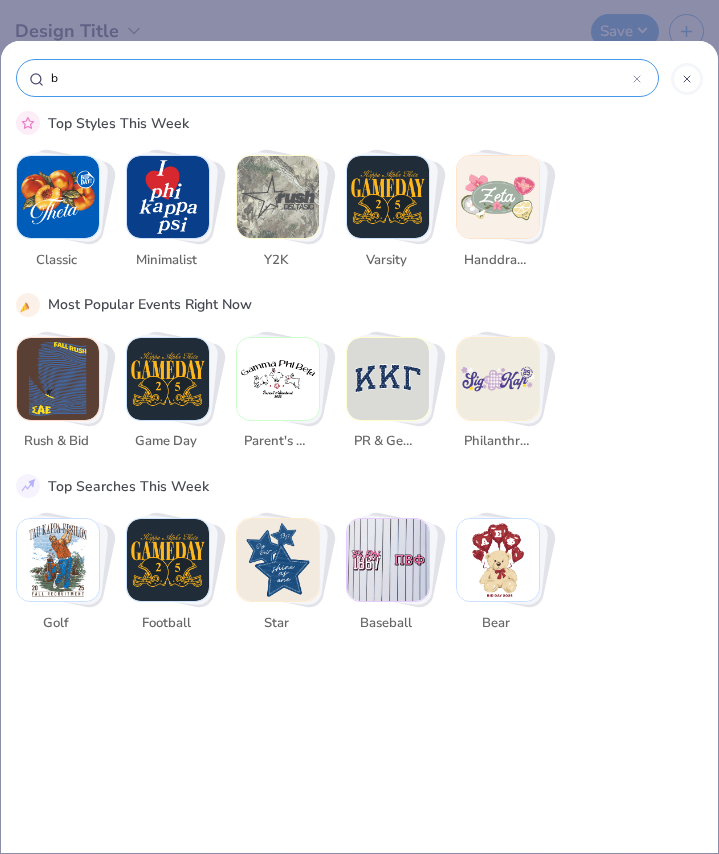 type on "be" 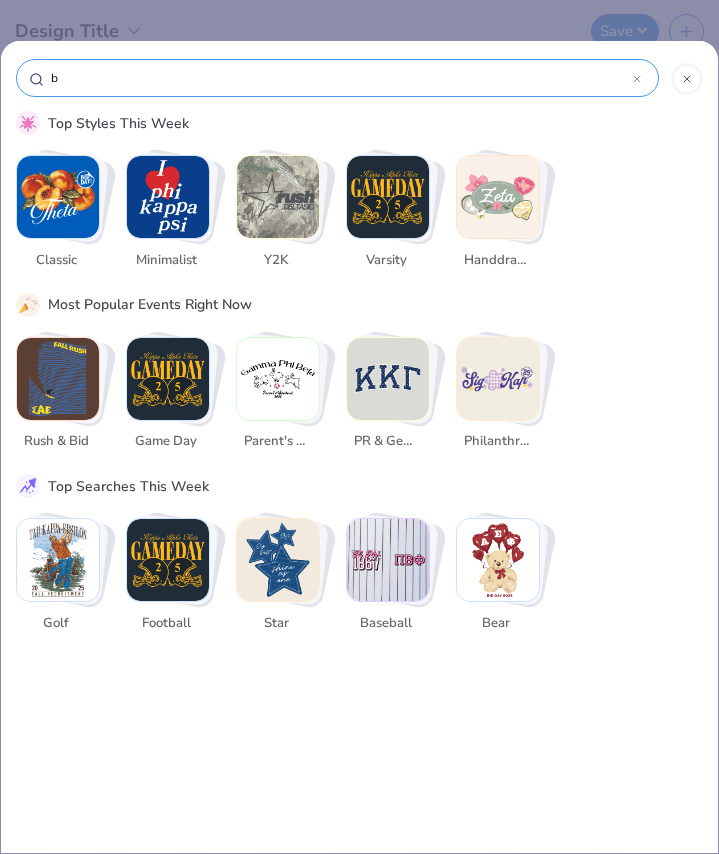 type on "be" 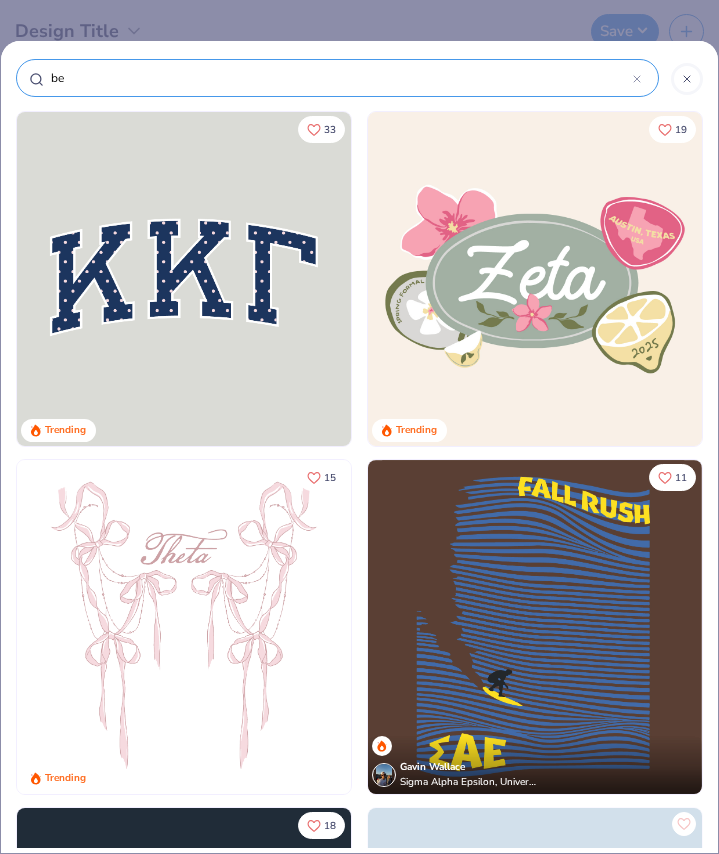 type on "bea" 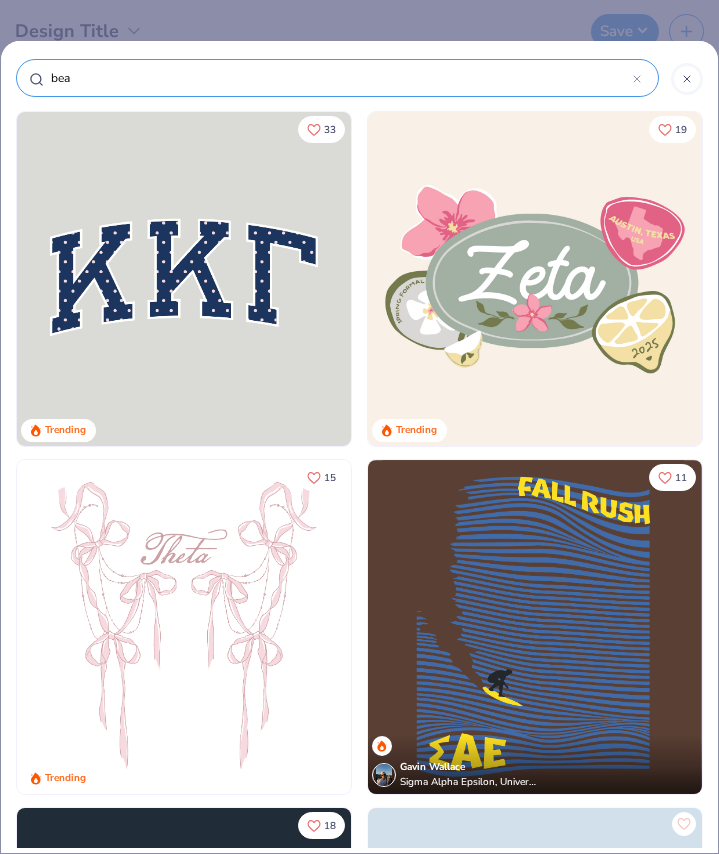 type on "beac" 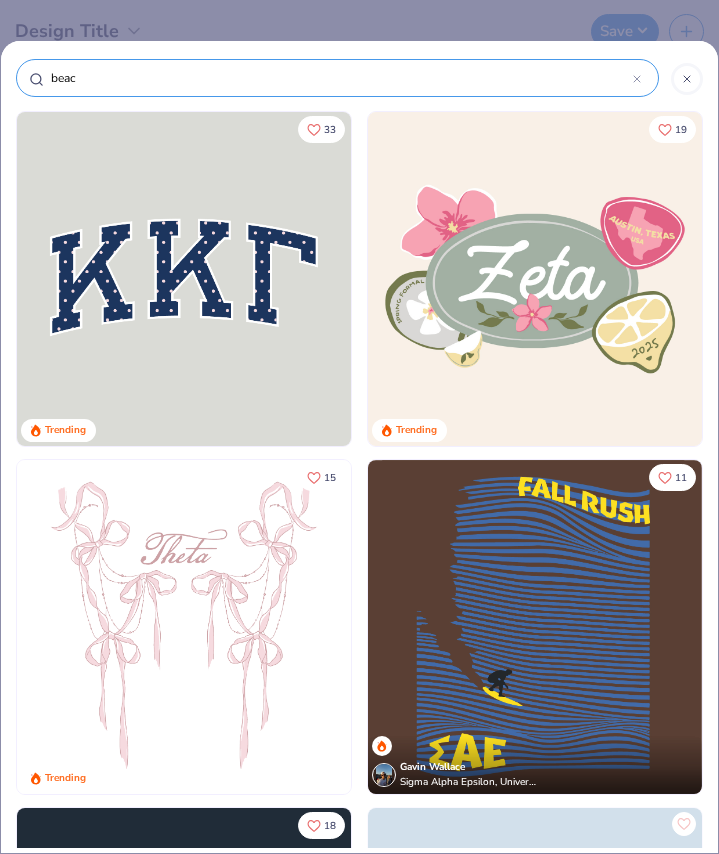 type on "beach" 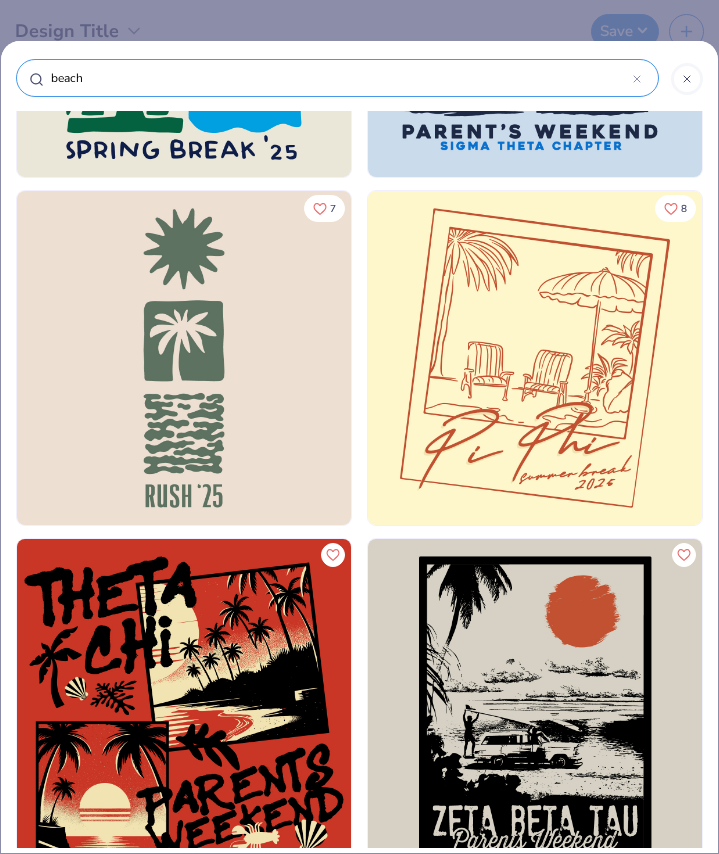 scroll, scrollTop: 6524, scrollLeft: 0, axis: vertical 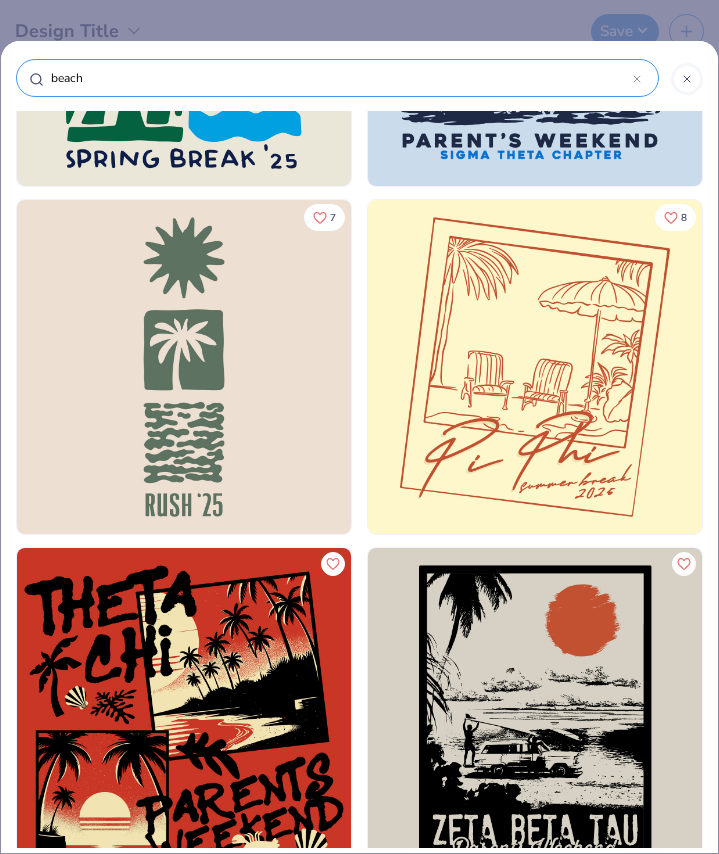 type on "beach" 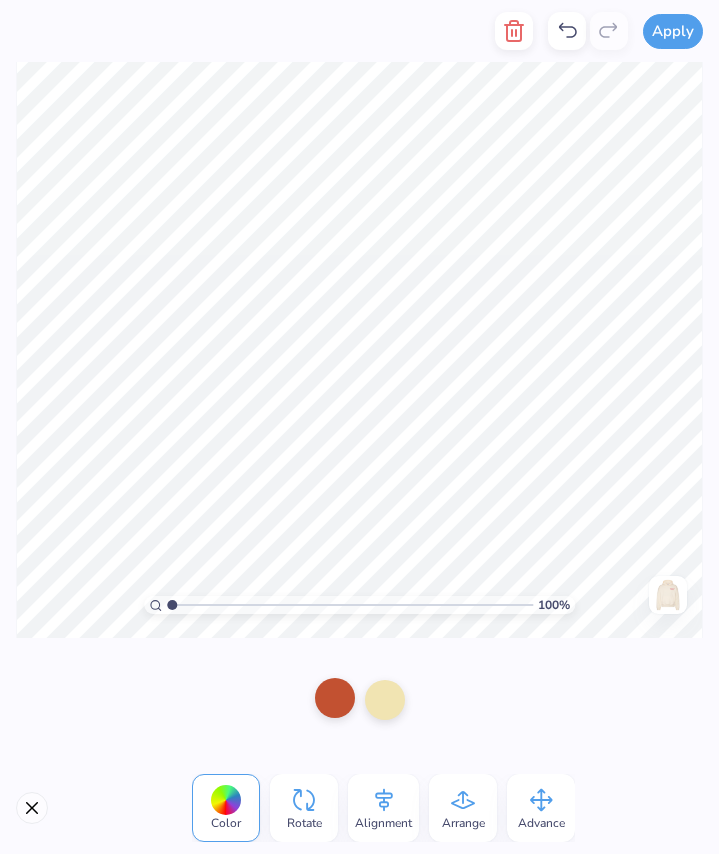 click at bounding box center [335, 698] 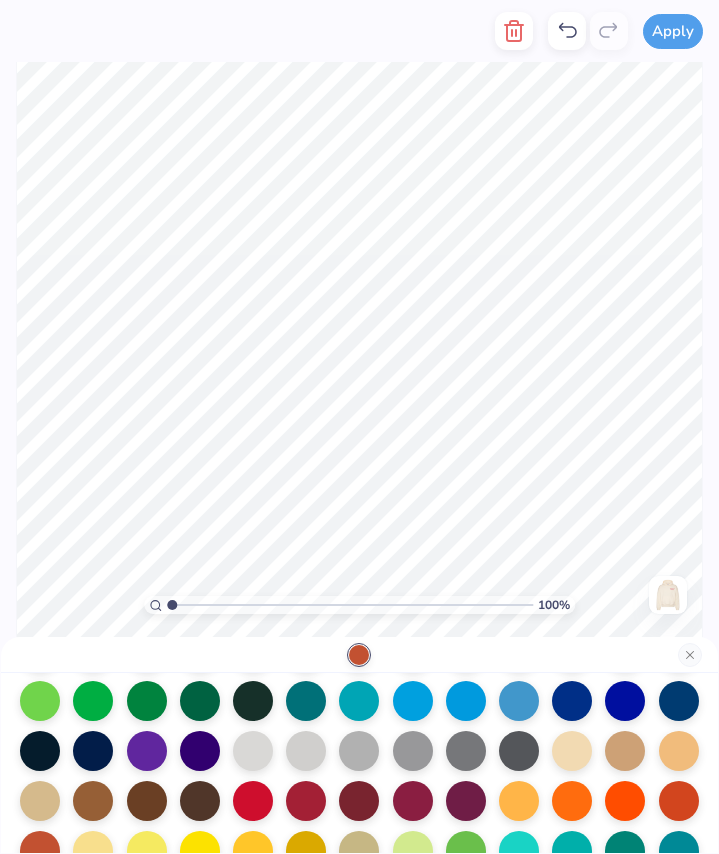 scroll, scrollTop: 172, scrollLeft: 0, axis: vertical 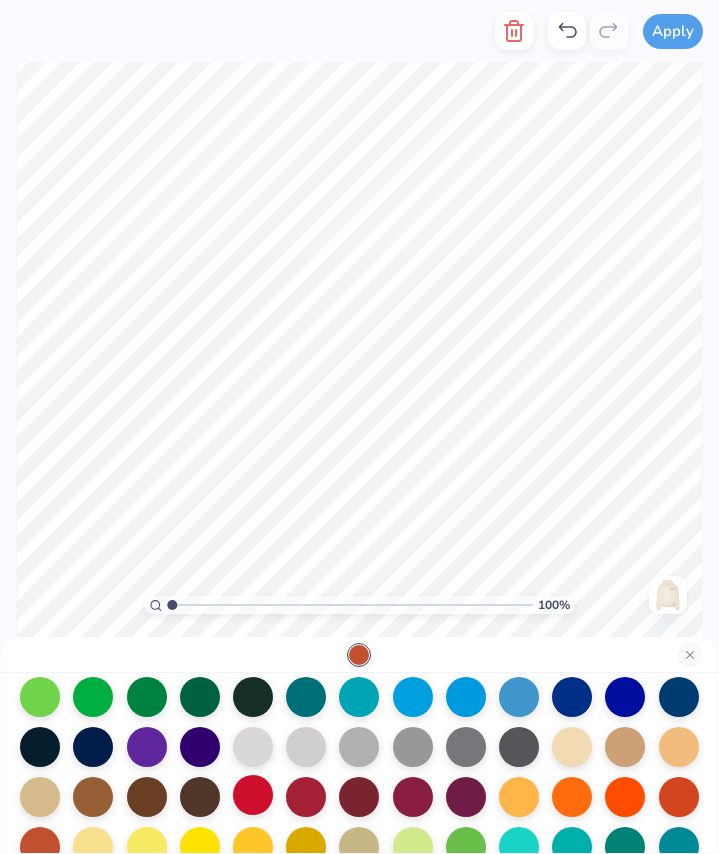 click at bounding box center [253, 795] 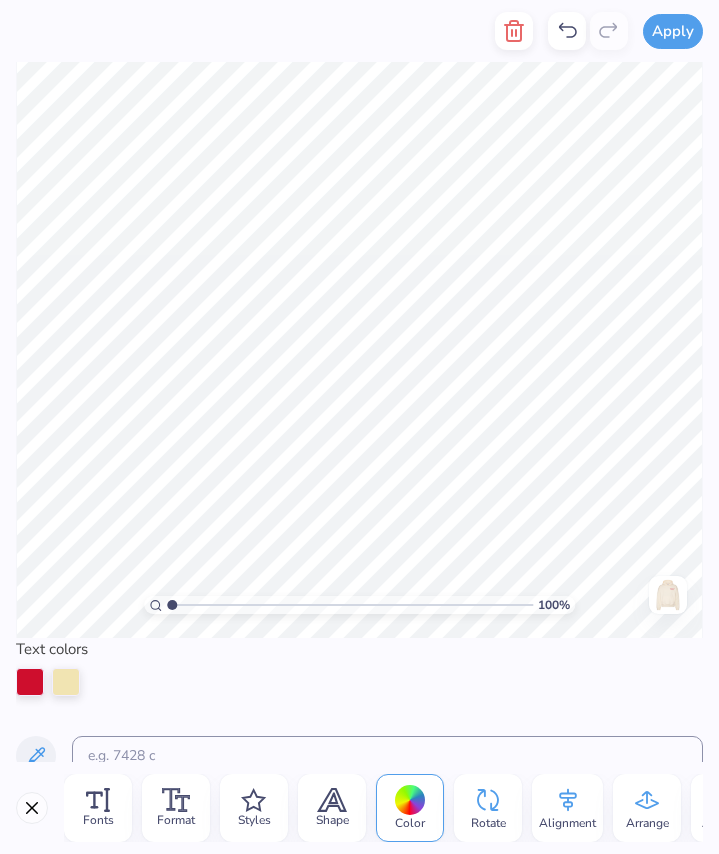 type on "P" 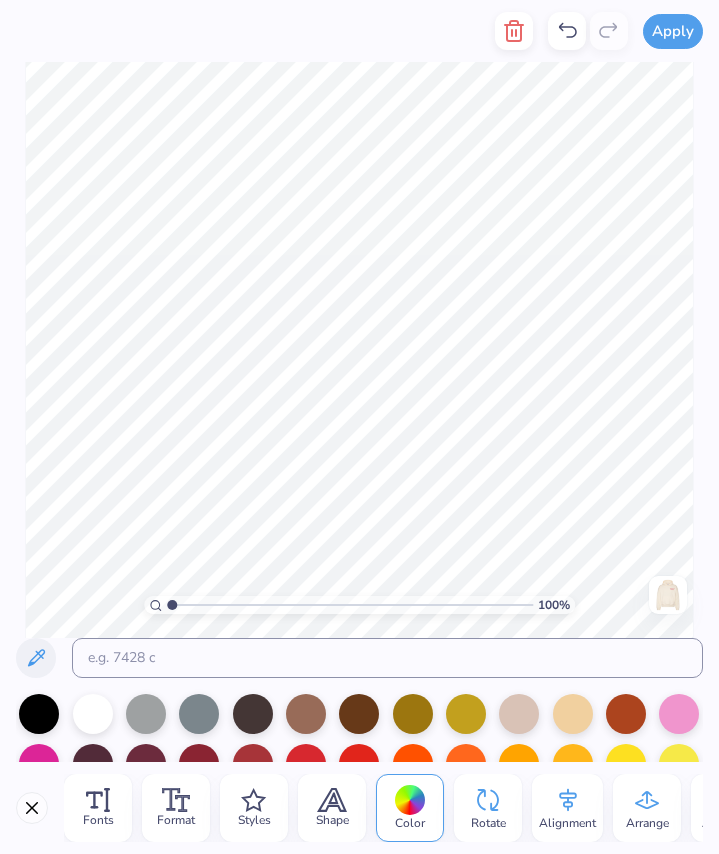 scroll, scrollTop: 0, scrollLeft: 0, axis: both 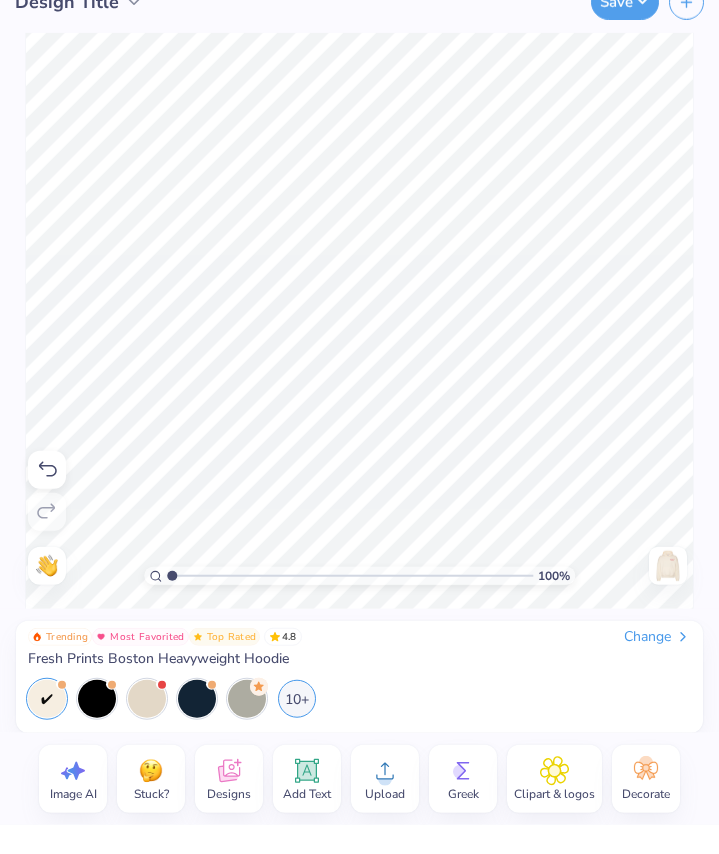 click at bounding box center (668, 595) 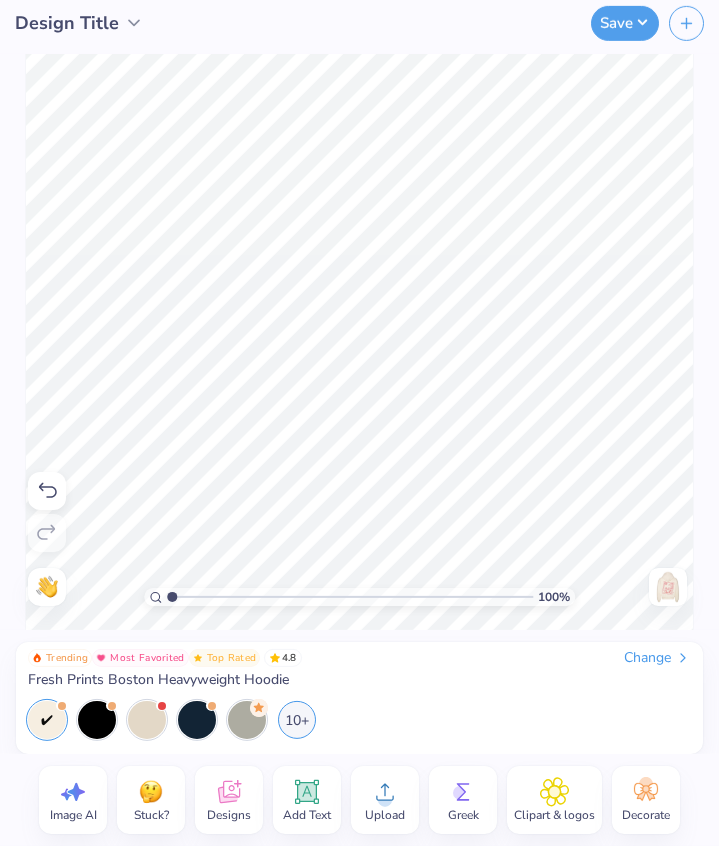 scroll, scrollTop: 0, scrollLeft: 0, axis: both 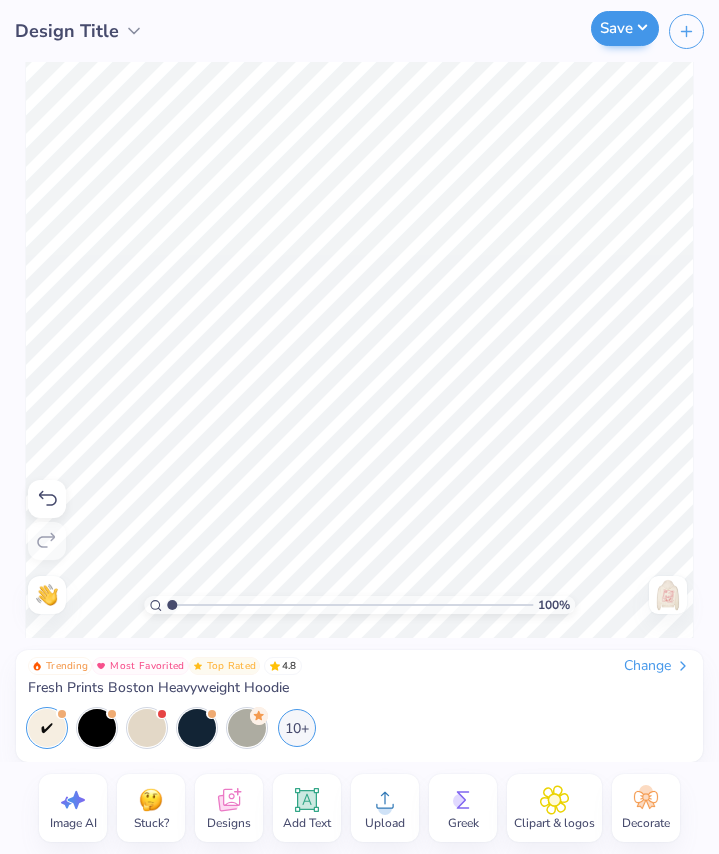 click on "Save" at bounding box center (625, 28) 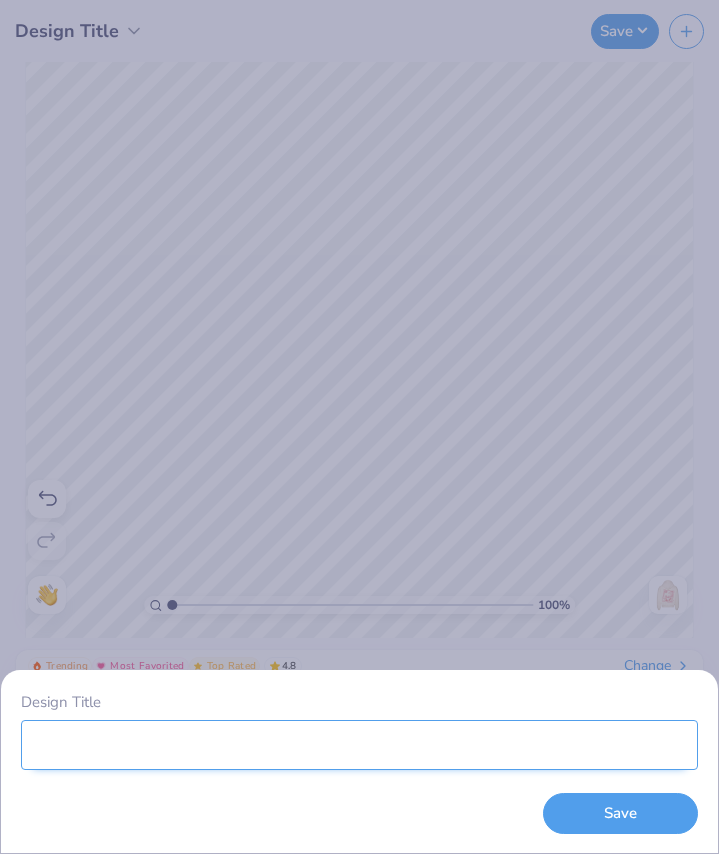 click on "Design Title" at bounding box center (359, 745) 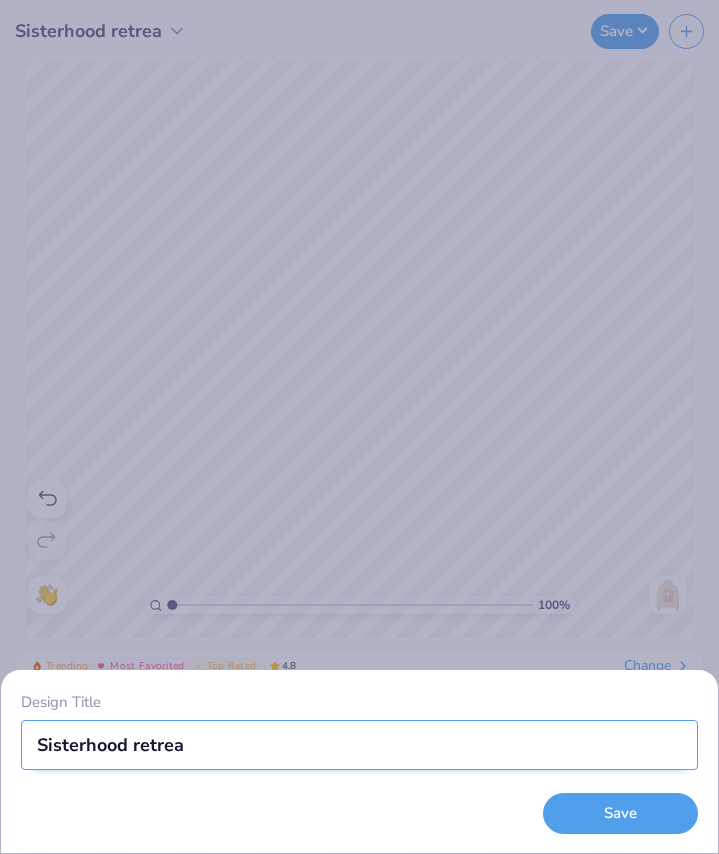 type on "Sisterhood retreat" 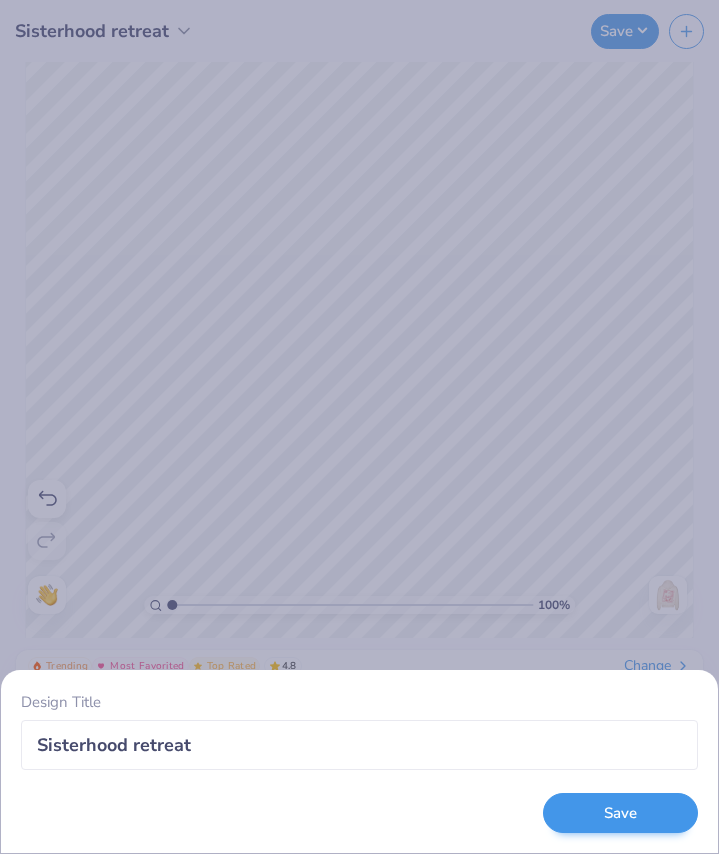 click on "Save" at bounding box center (620, 813) 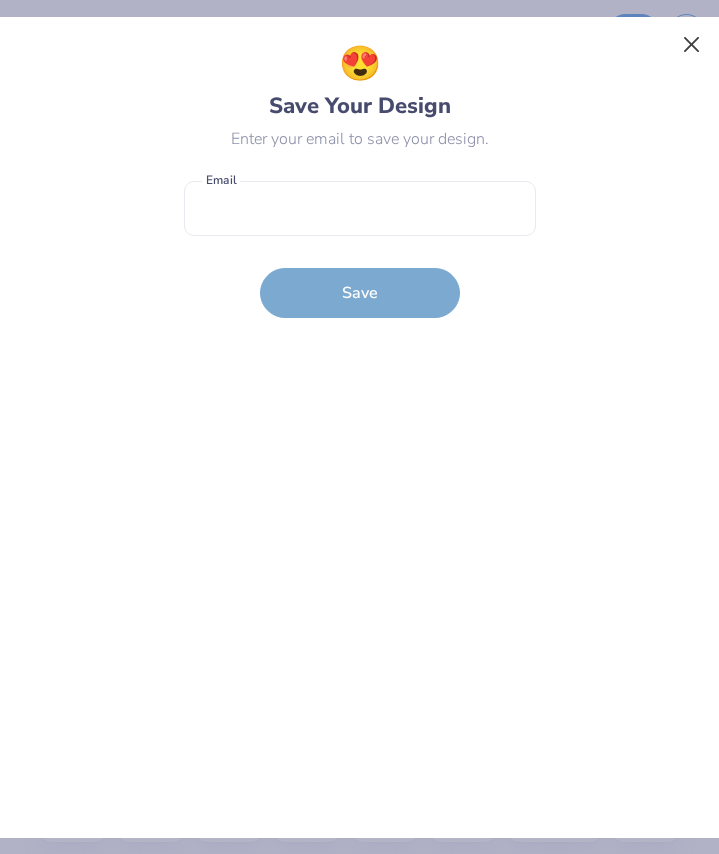 click at bounding box center [692, 44] 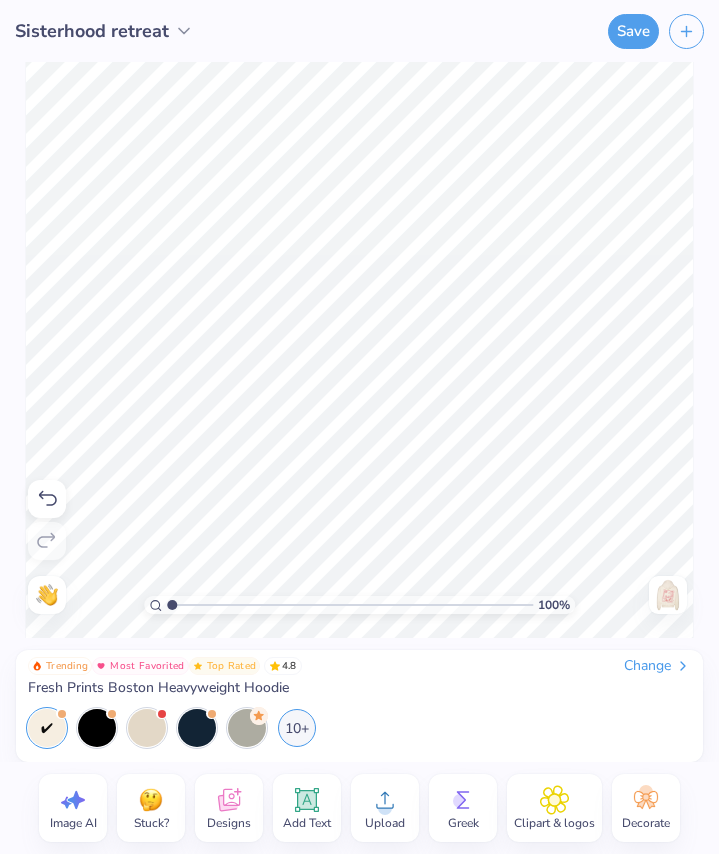 click at bounding box center [668, 595] 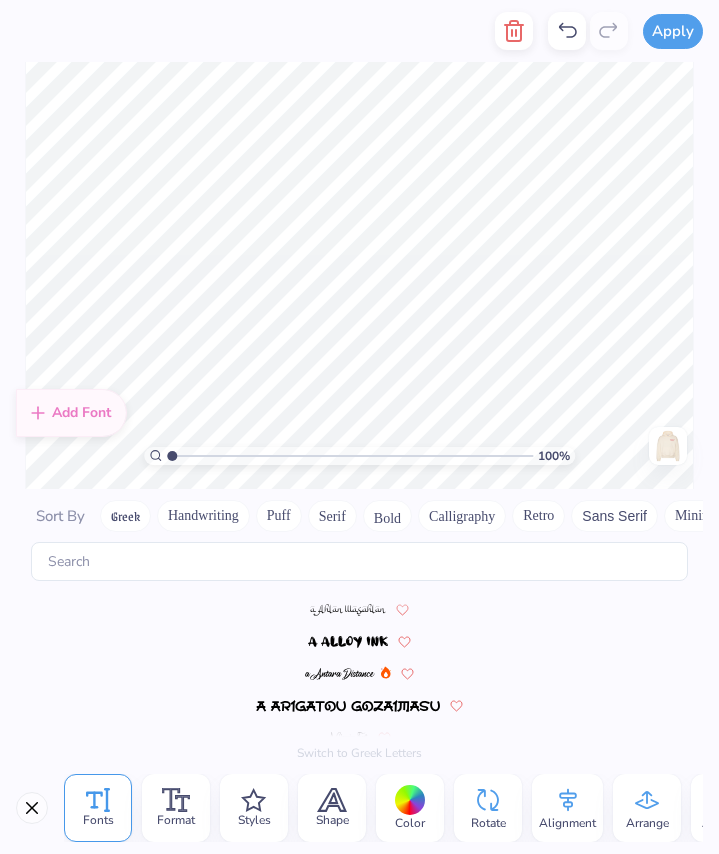 scroll, scrollTop: 3018, scrollLeft: 0, axis: vertical 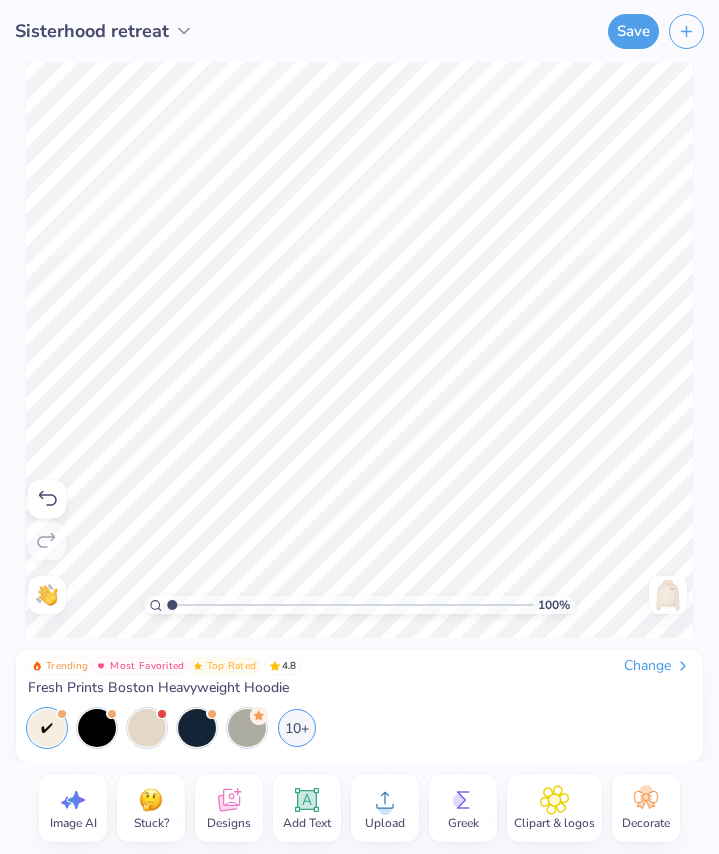 click on "Designs" at bounding box center (229, 808) 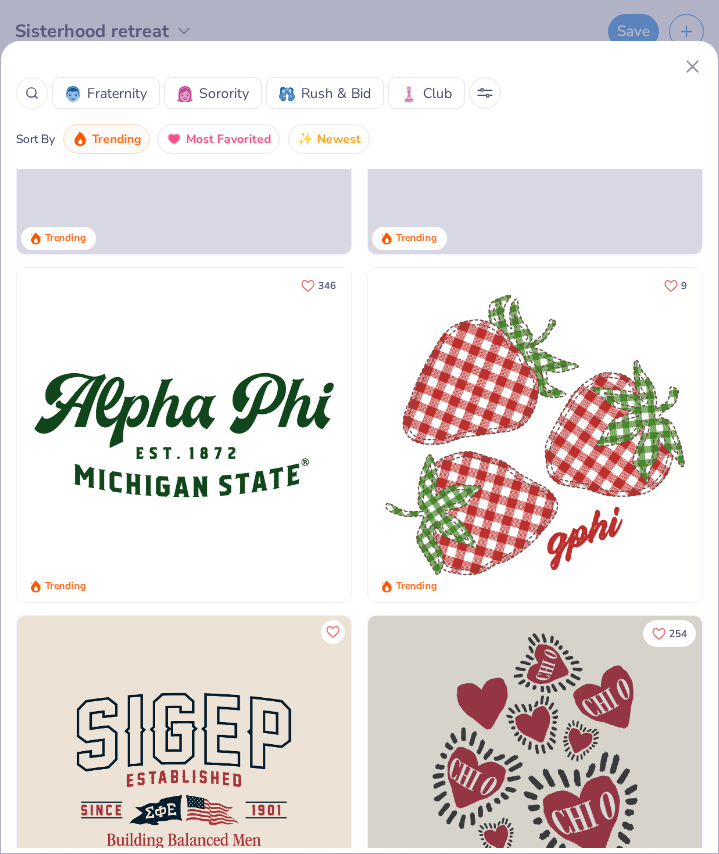 scroll, scrollTop: 1992, scrollLeft: 0, axis: vertical 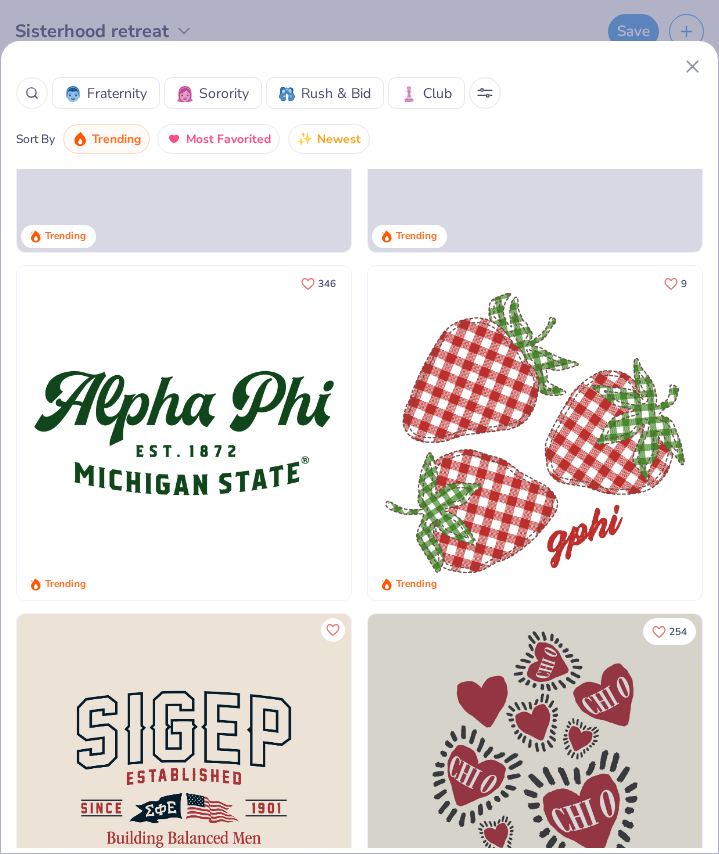 click 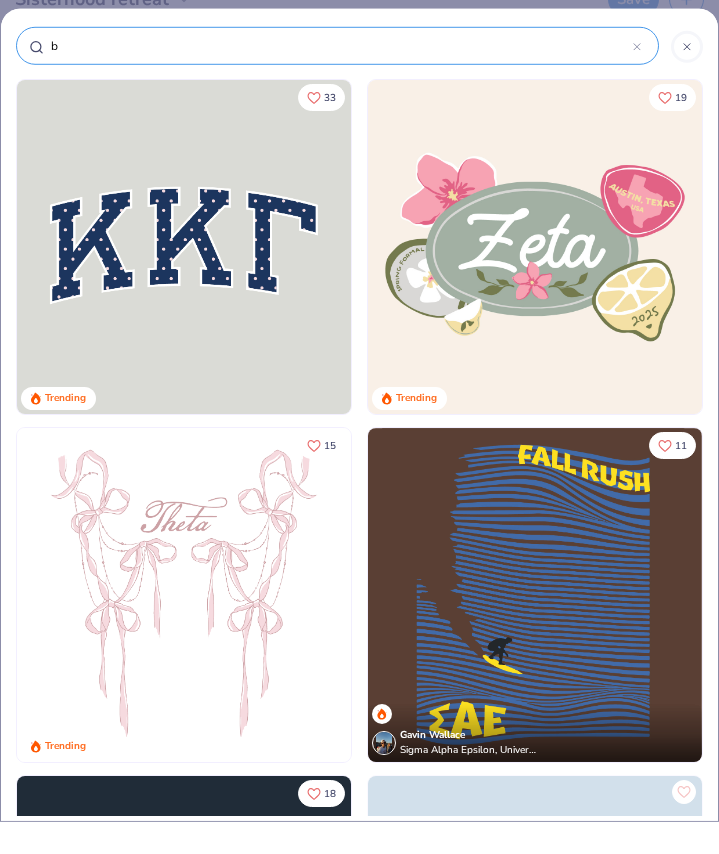 type on "be" 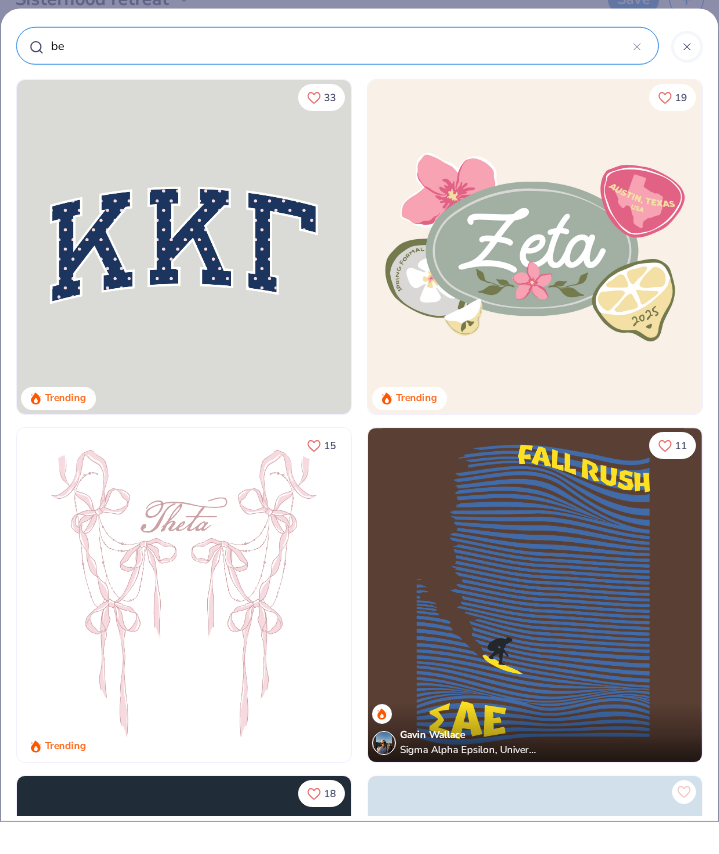 type on "bea" 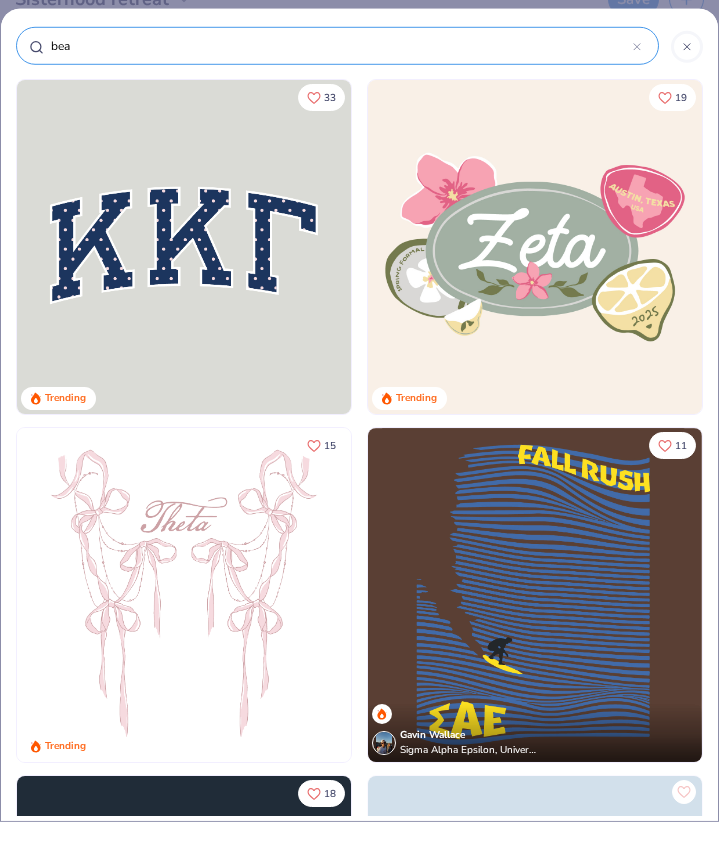type on "beac" 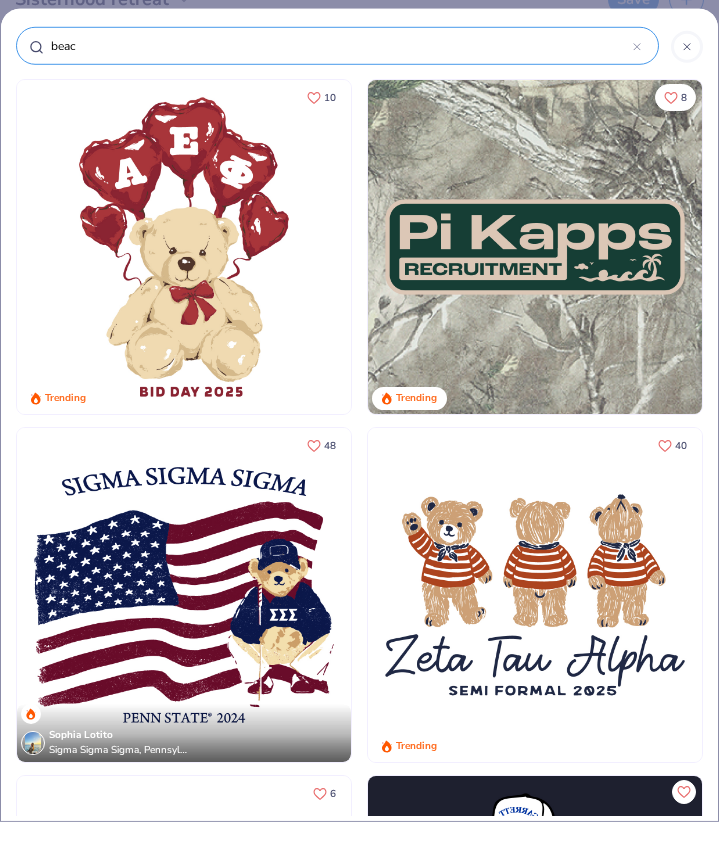type on "beach" 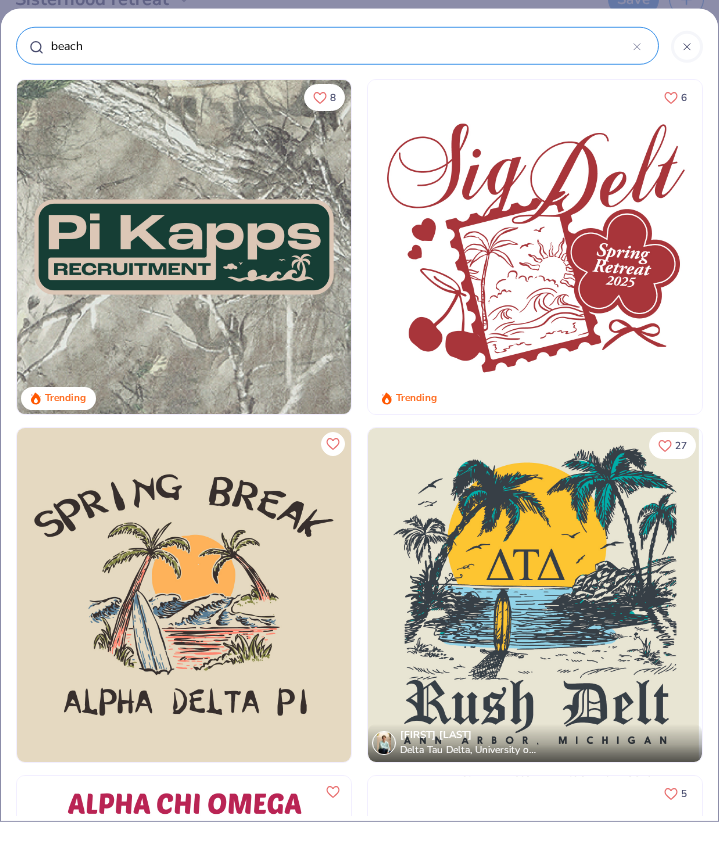 type on "beach" 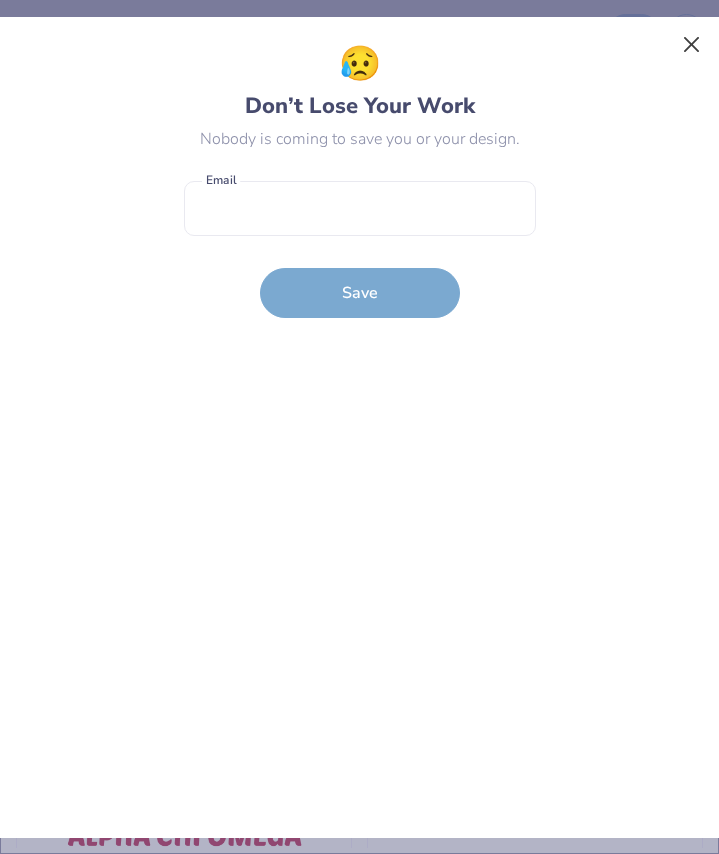 click at bounding box center (692, 44) 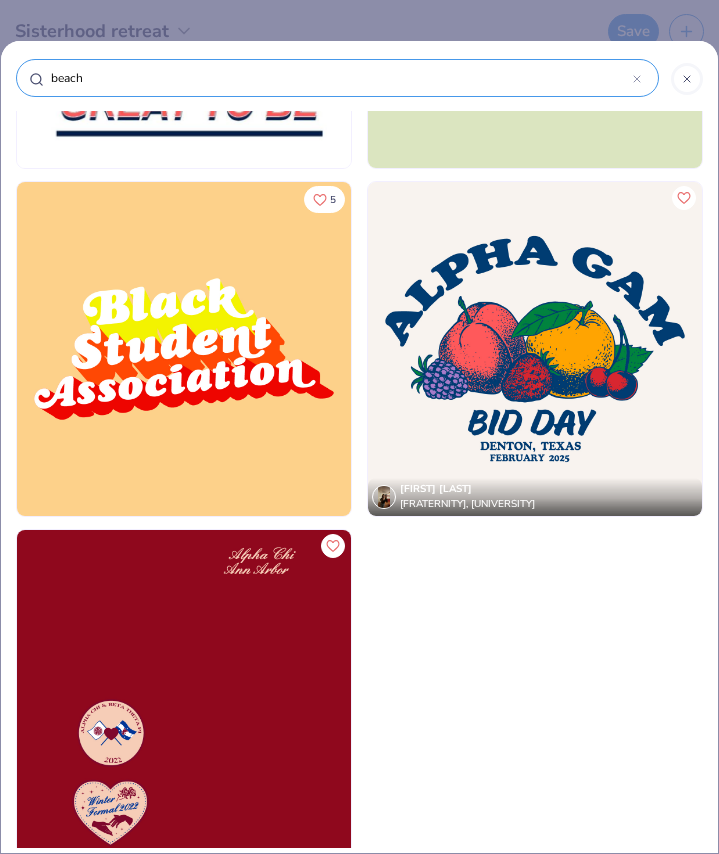scroll, scrollTop: 21158, scrollLeft: 0, axis: vertical 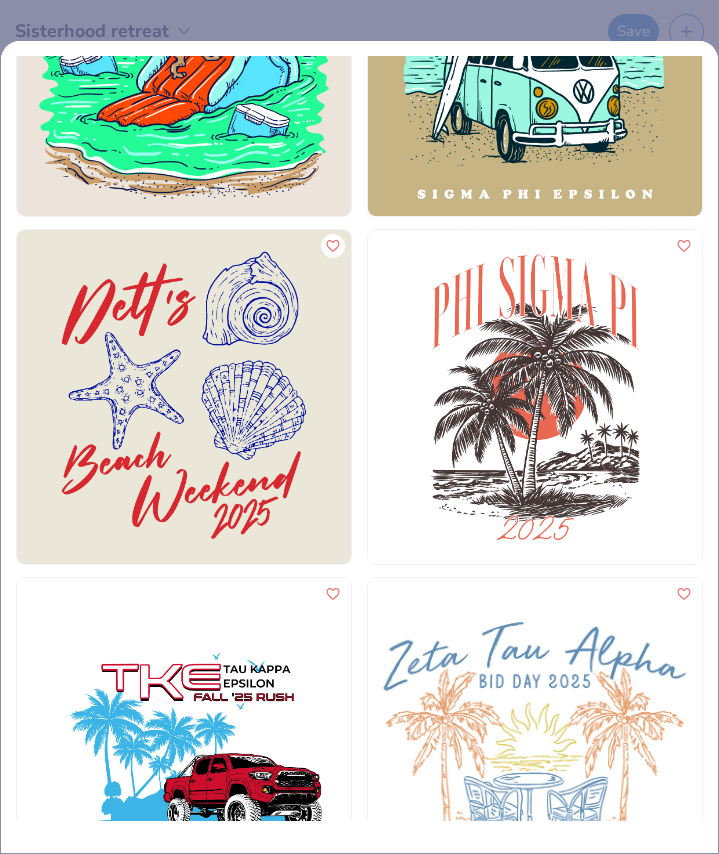 click at bounding box center [184, 397] 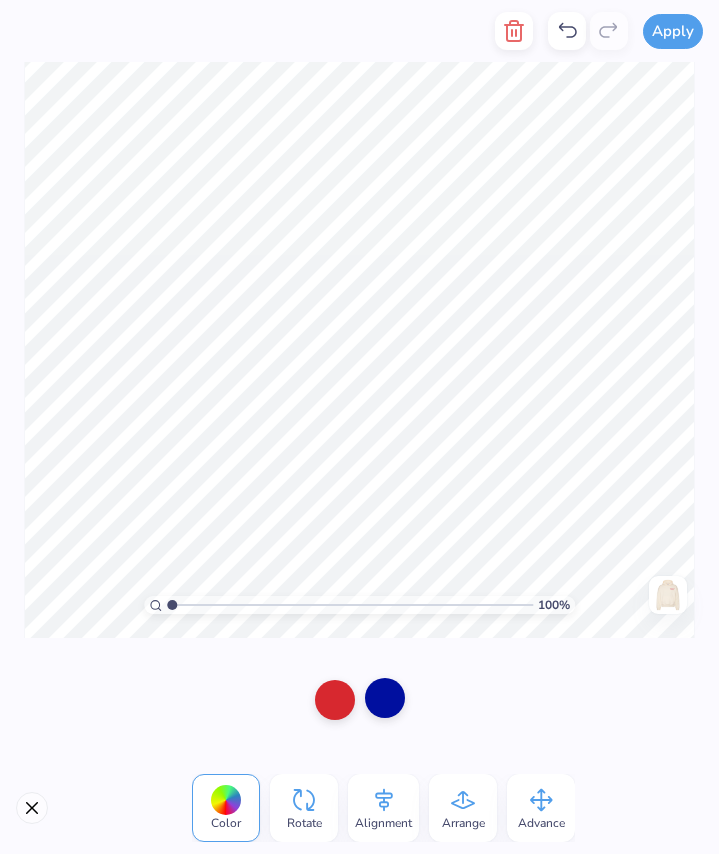 click at bounding box center [385, 698] 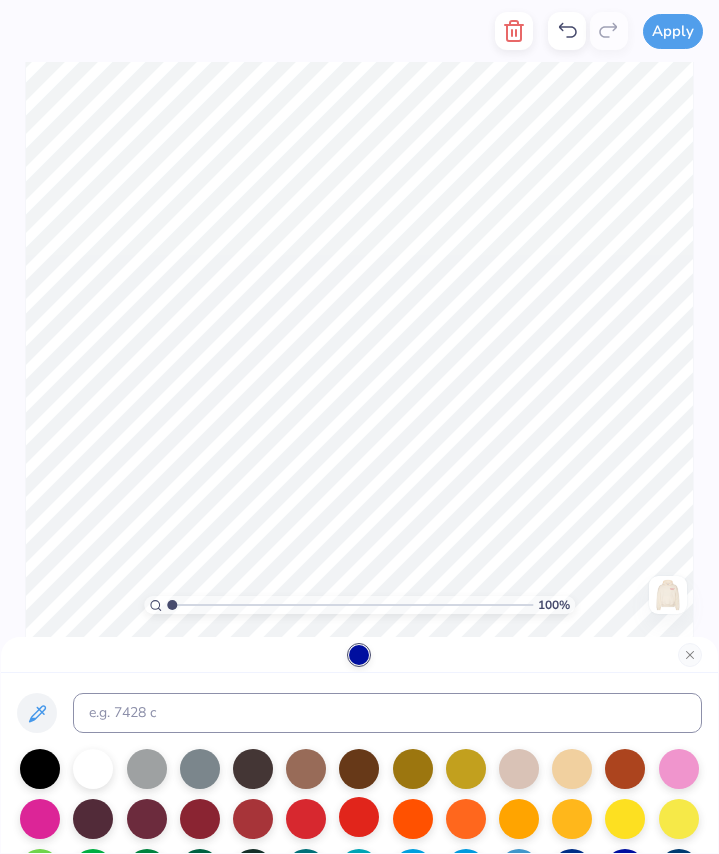 click at bounding box center (359, 817) 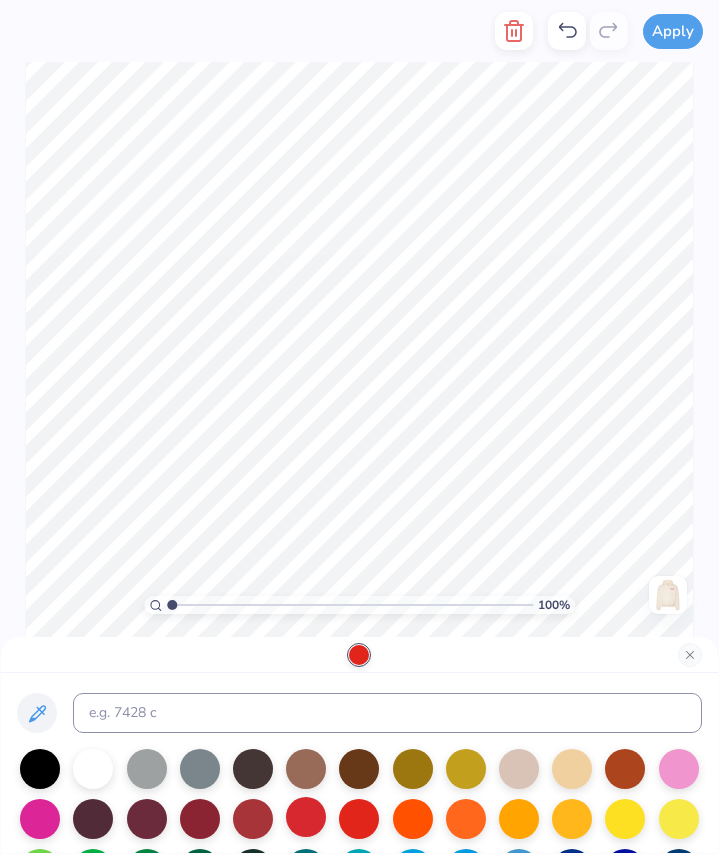 click at bounding box center [306, 817] 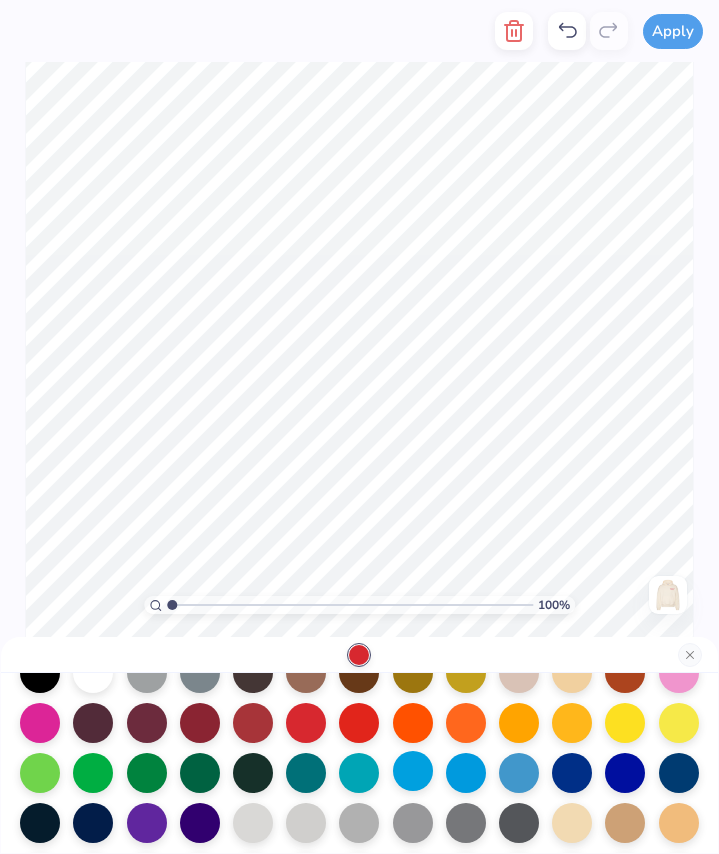 scroll, scrollTop: 72, scrollLeft: 0, axis: vertical 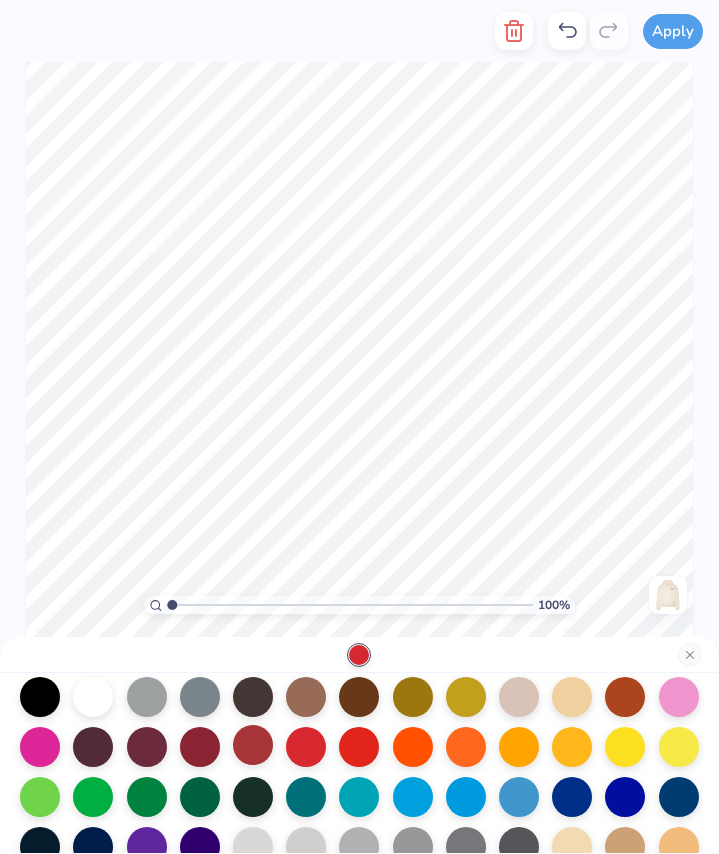click at bounding box center [253, 745] 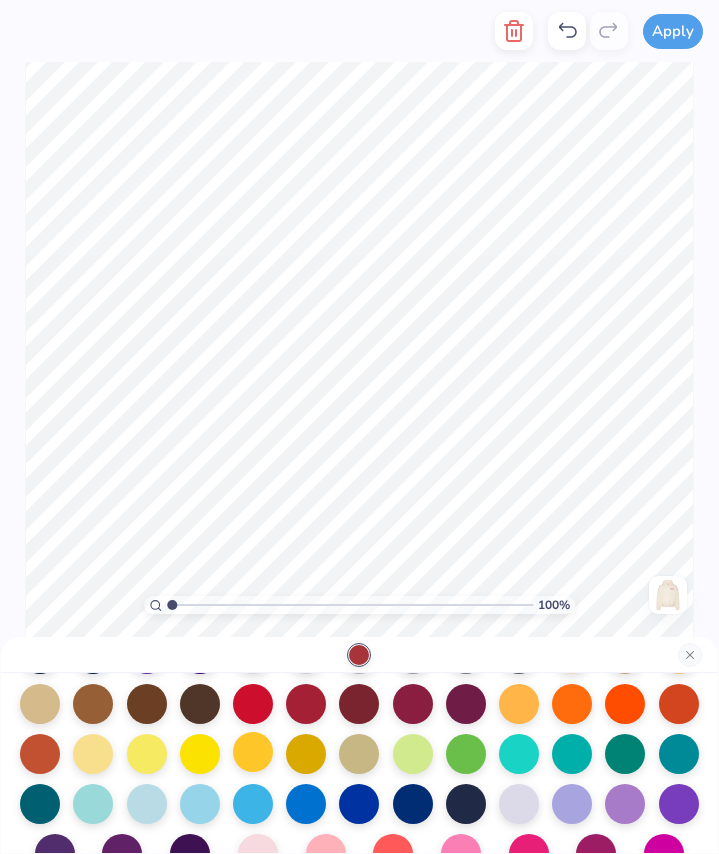 scroll, scrollTop: 261, scrollLeft: 0, axis: vertical 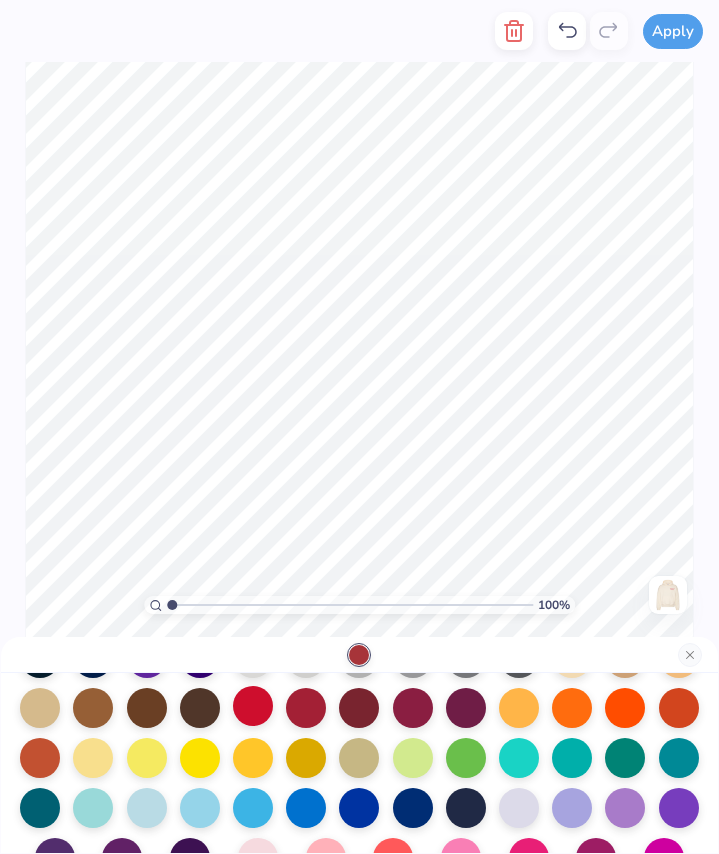 click at bounding box center [253, 706] 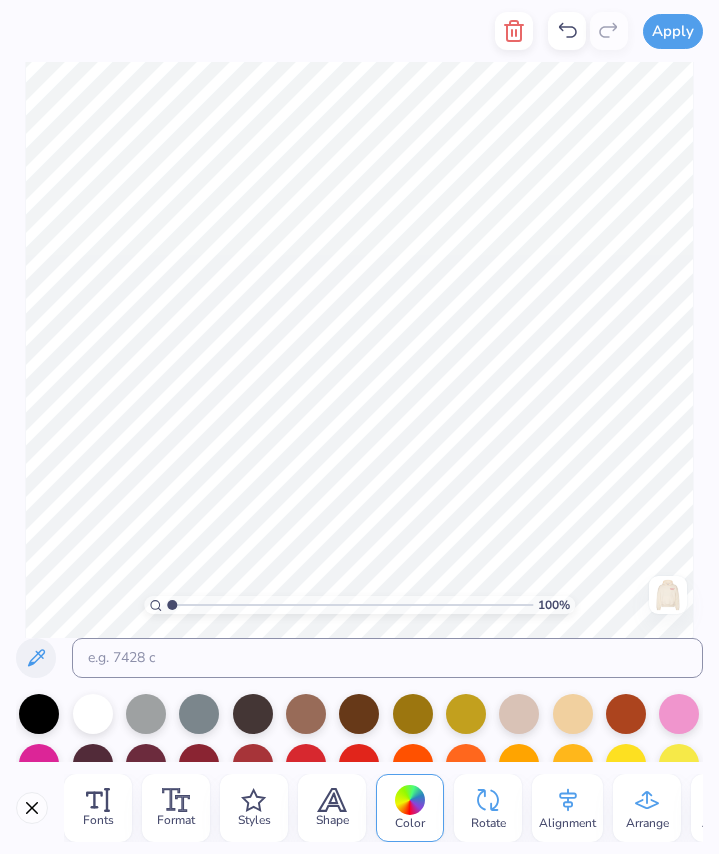 scroll, scrollTop: 0, scrollLeft: 0, axis: both 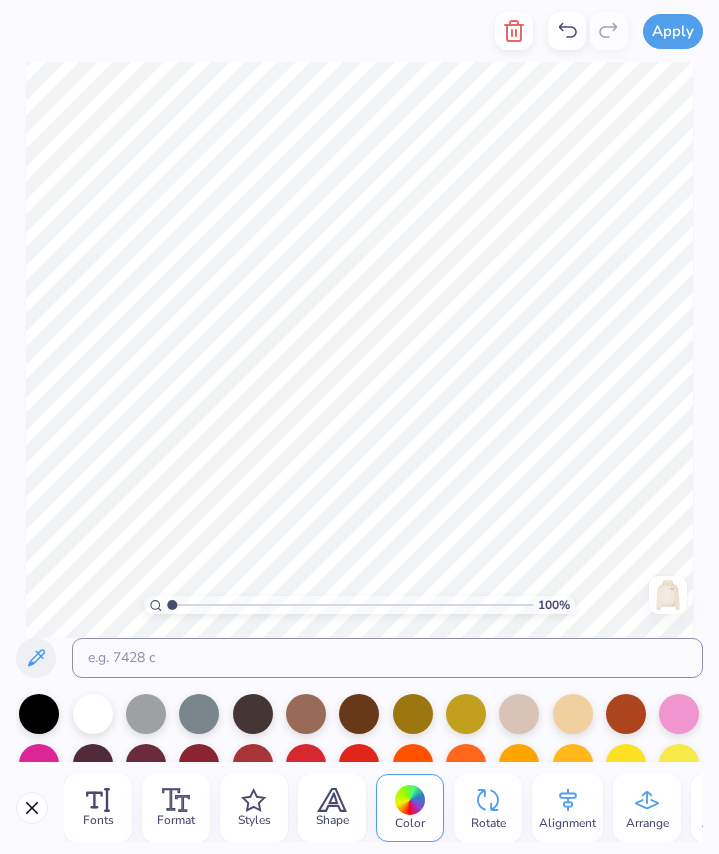 type on "Chi O" 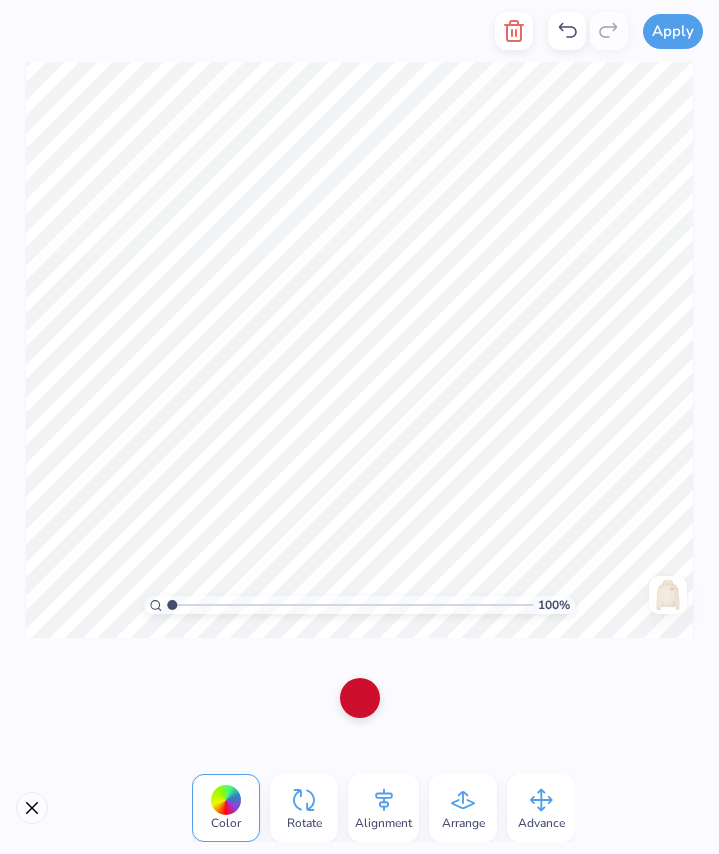 click at bounding box center (360, 698) 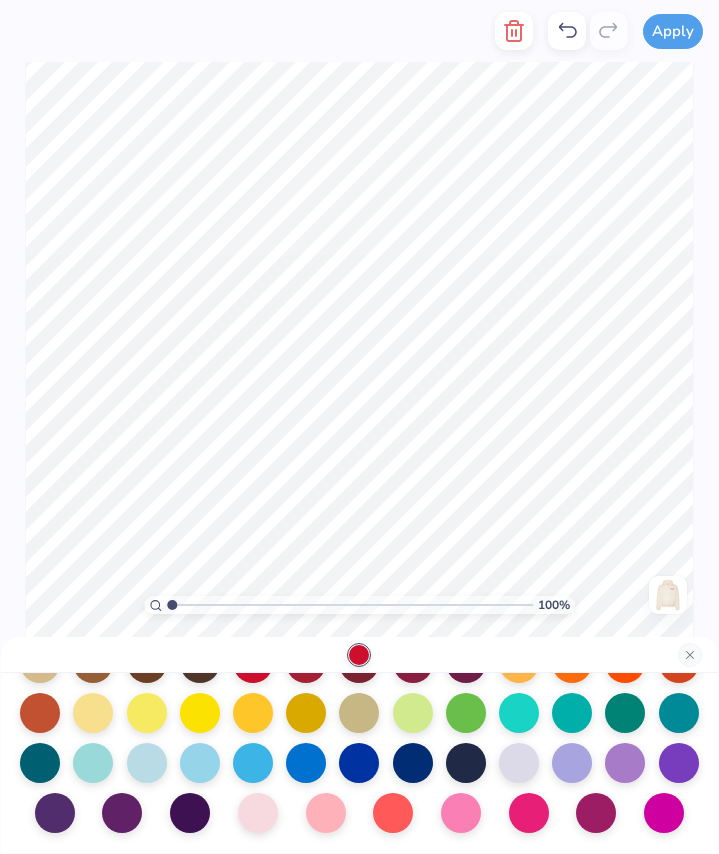 scroll, scrollTop: 309, scrollLeft: 0, axis: vertical 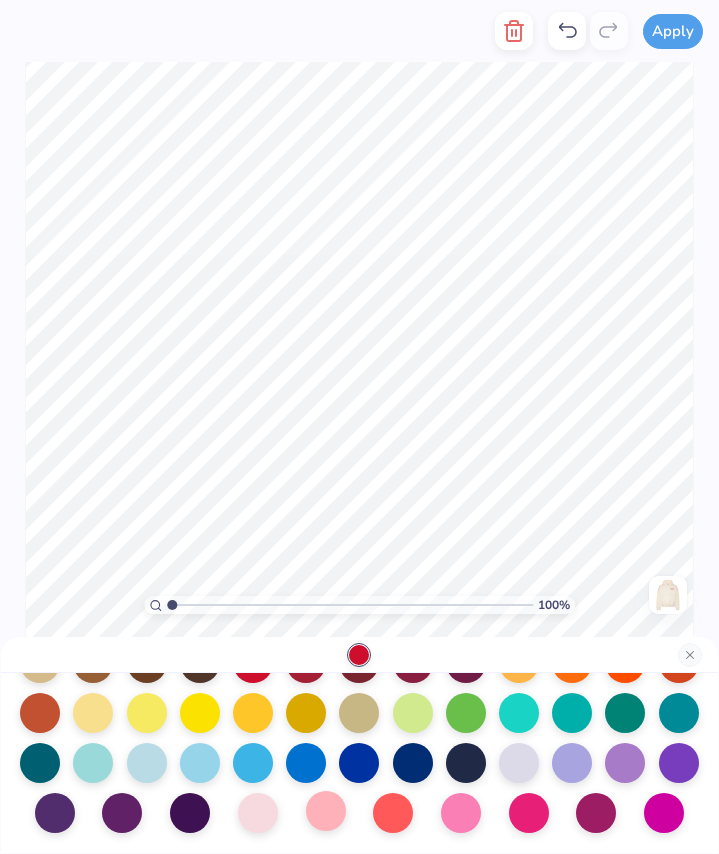 click at bounding box center [326, 811] 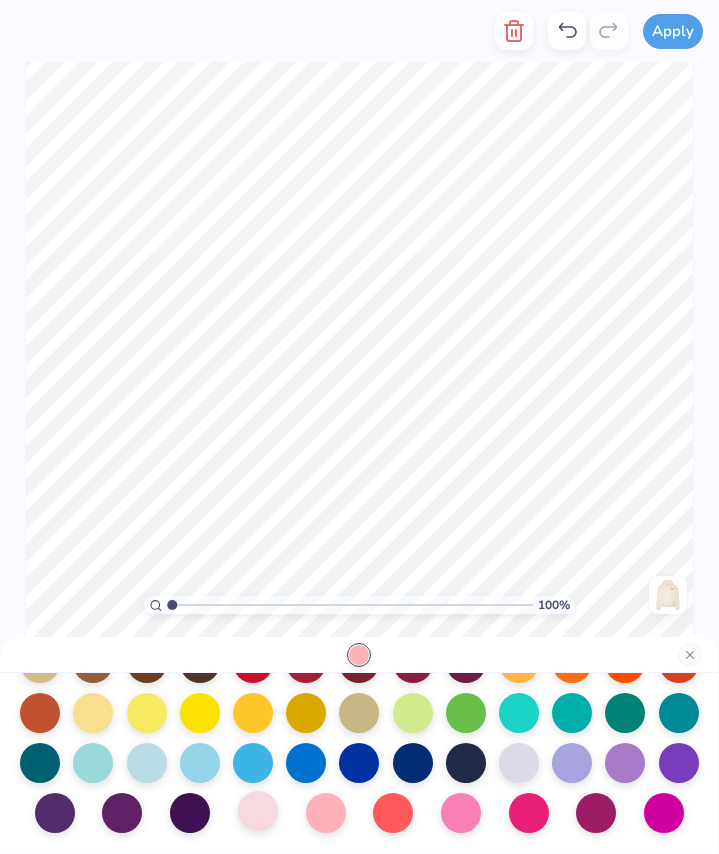 click at bounding box center [258, 811] 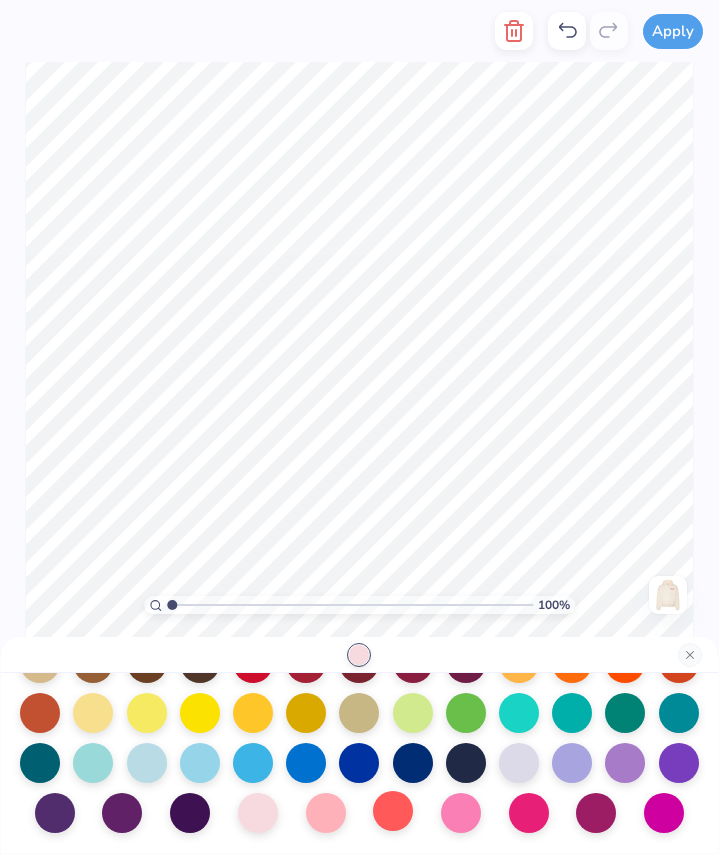 click at bounding box center [393, 811] 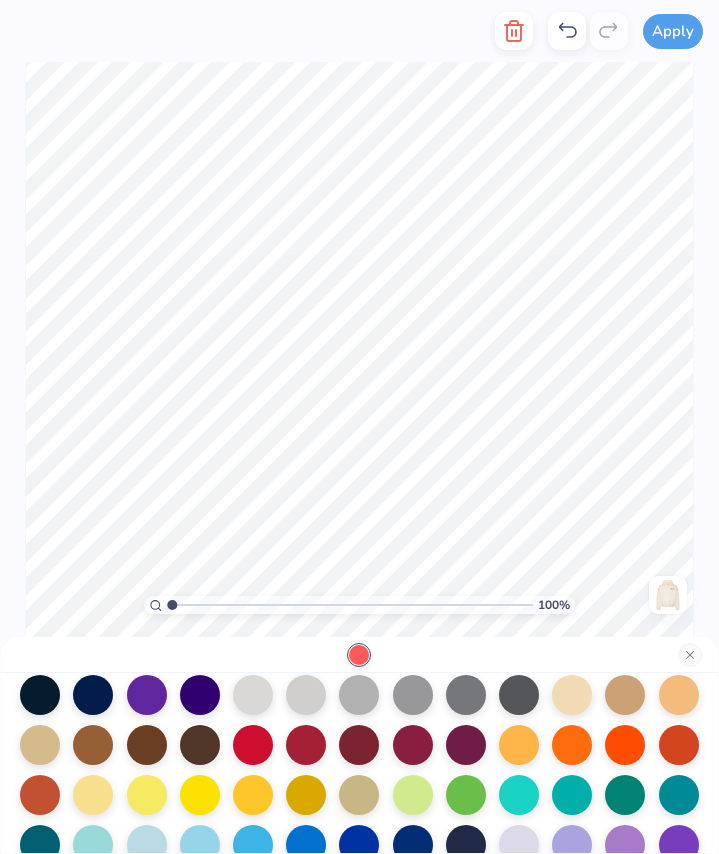 scroll, scrollTop: 222, scrollLeft: 0, axis: vertical 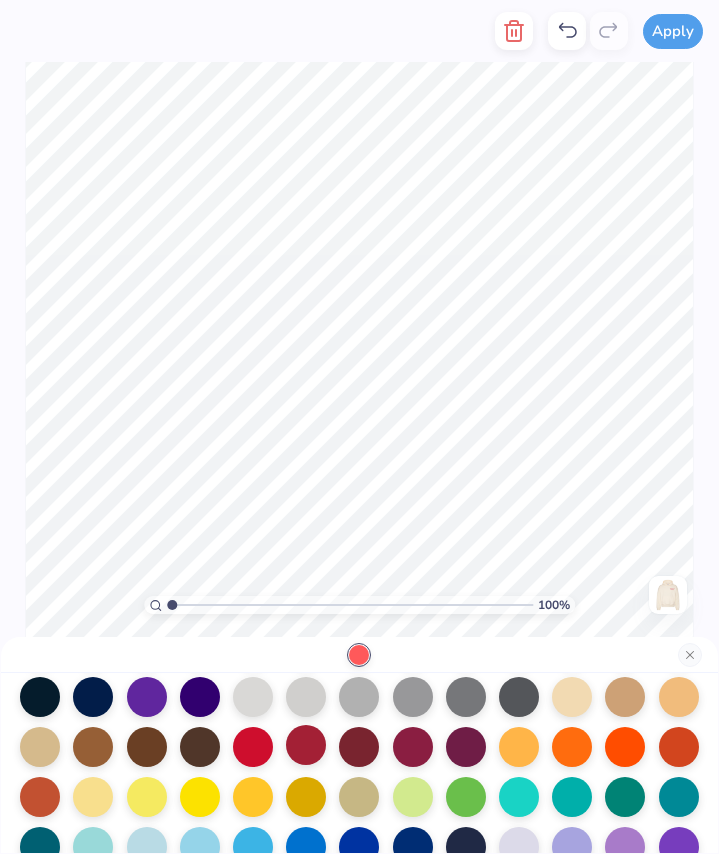 click at bounding box center [306, 745] 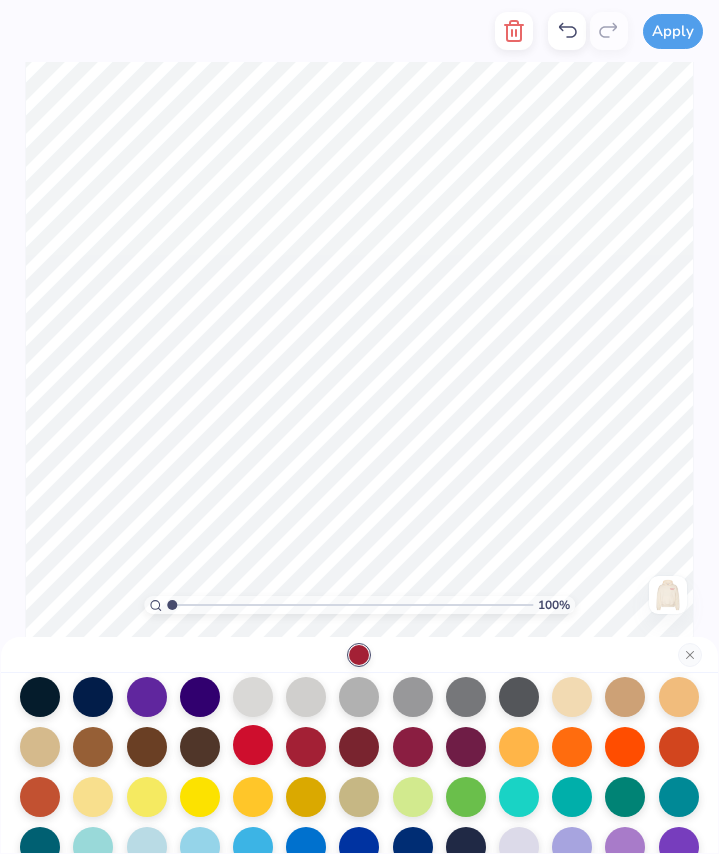 click at bounding box center [253, 745] 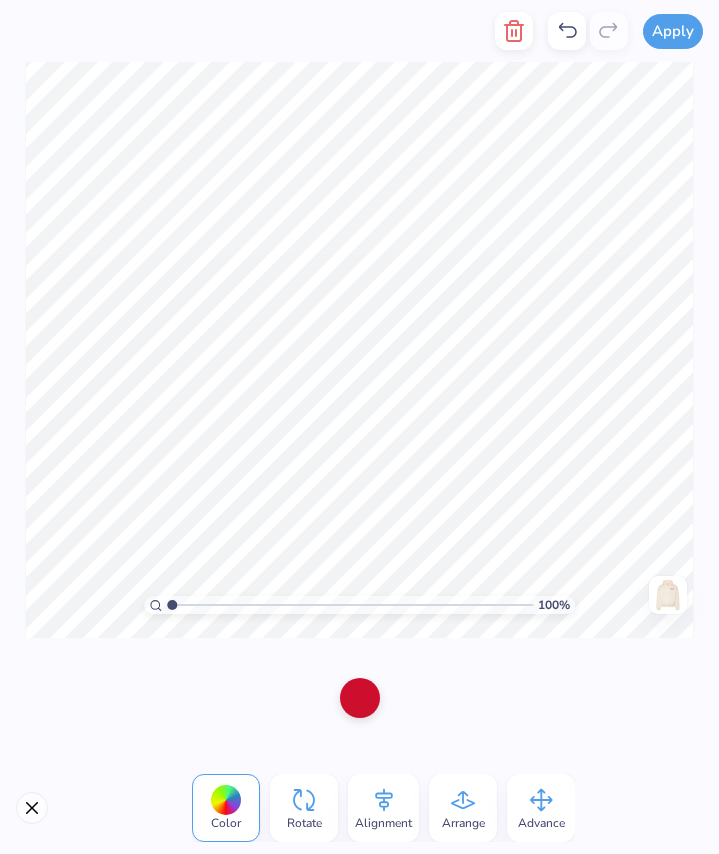 click at bounding box center (360, 698) 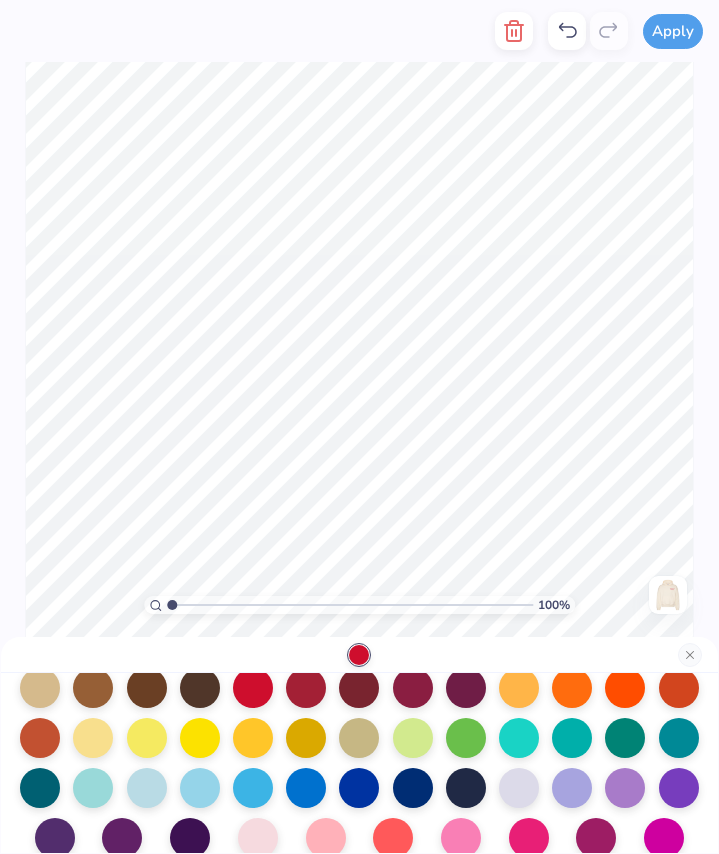 scroll, scrollTop: 239, scrollLeft: 0, axis: vertical 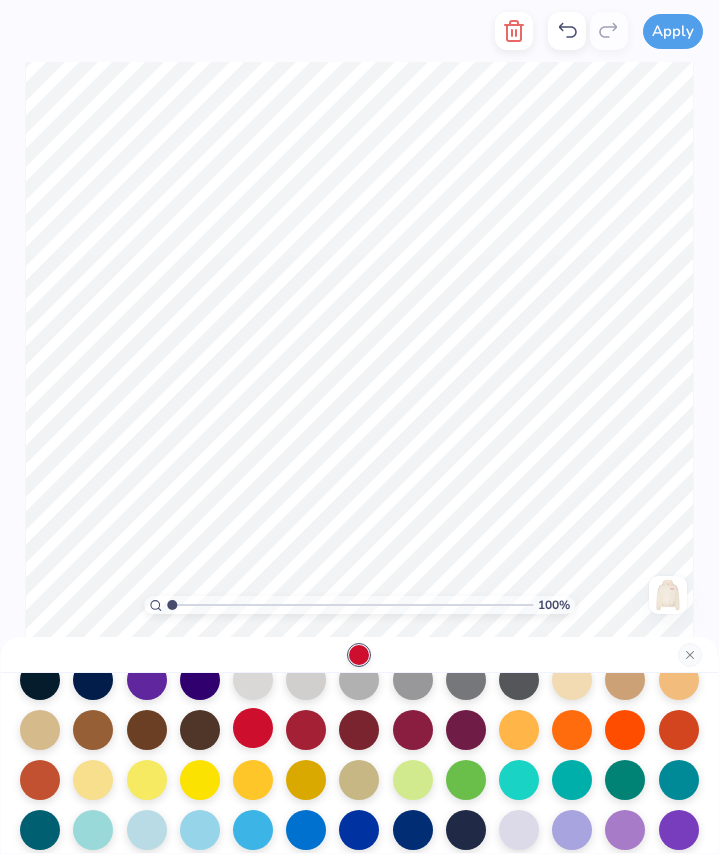 click at bounding box center [253, 728] 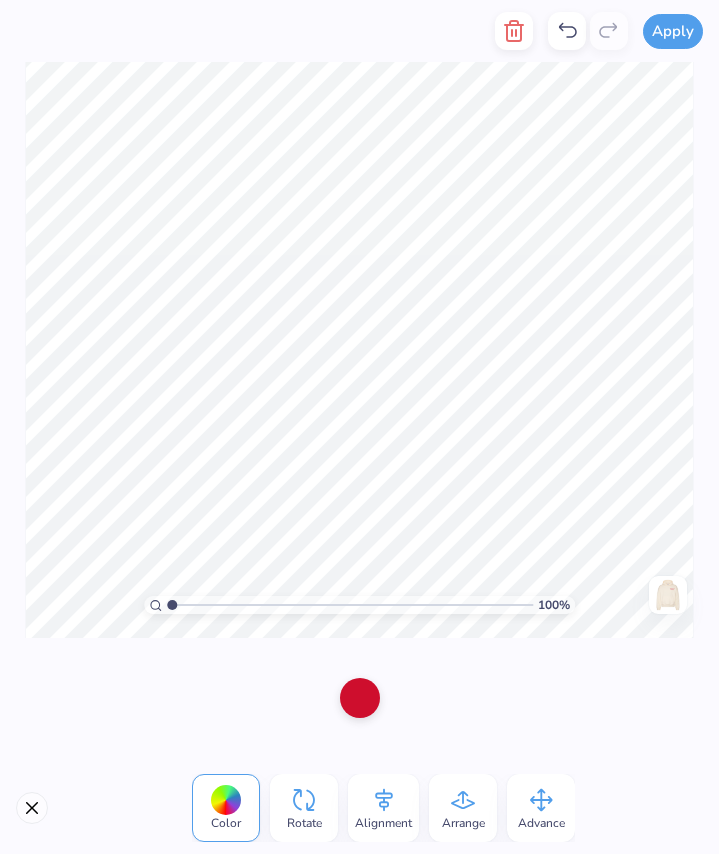 click at bounding box center [360, 698] 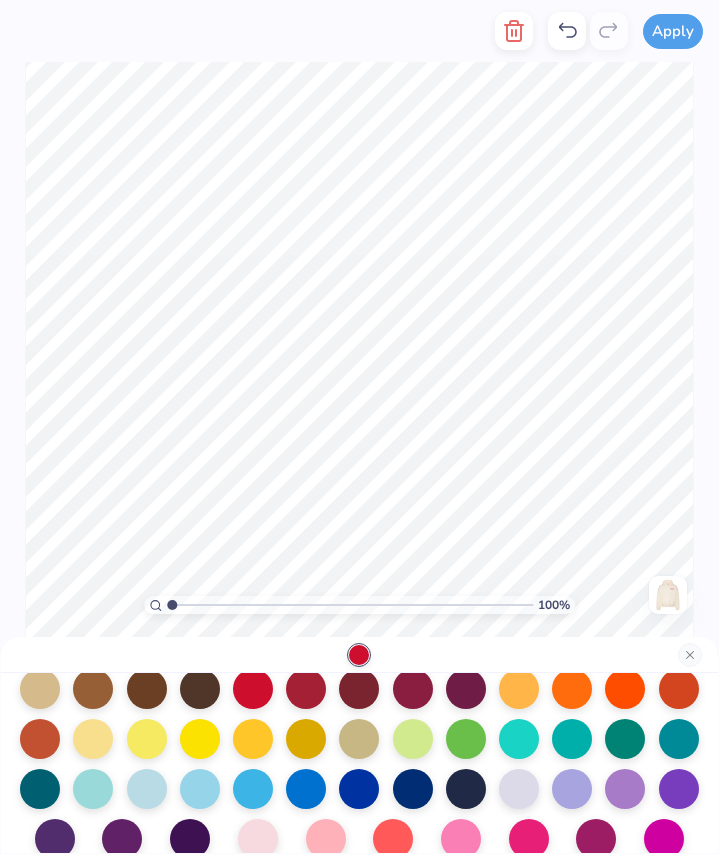 scroll, scrollTop: 270, scrollLeft: 0, axis: vertical 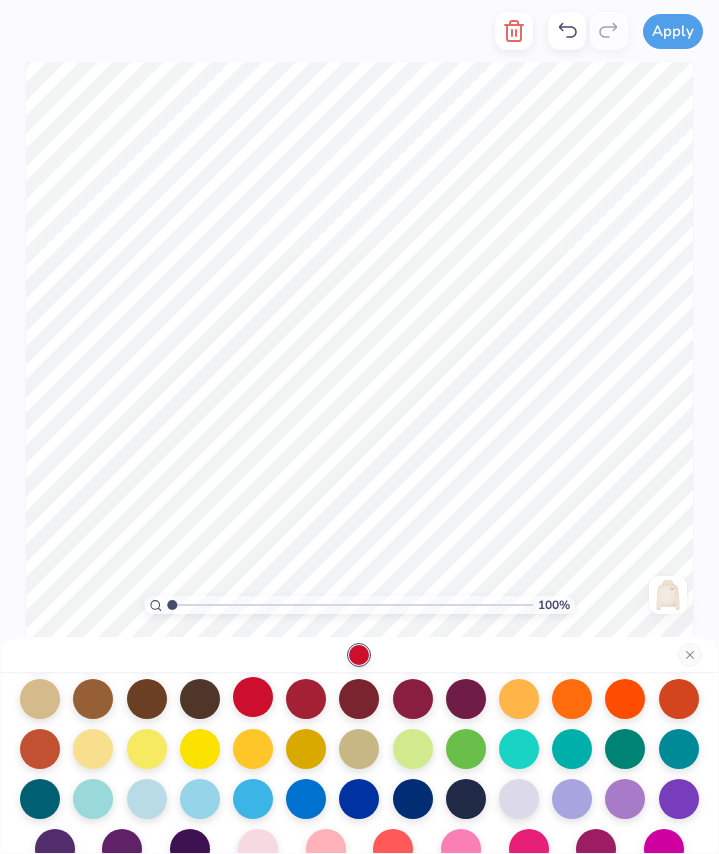 click at bounding box center [253, 697] 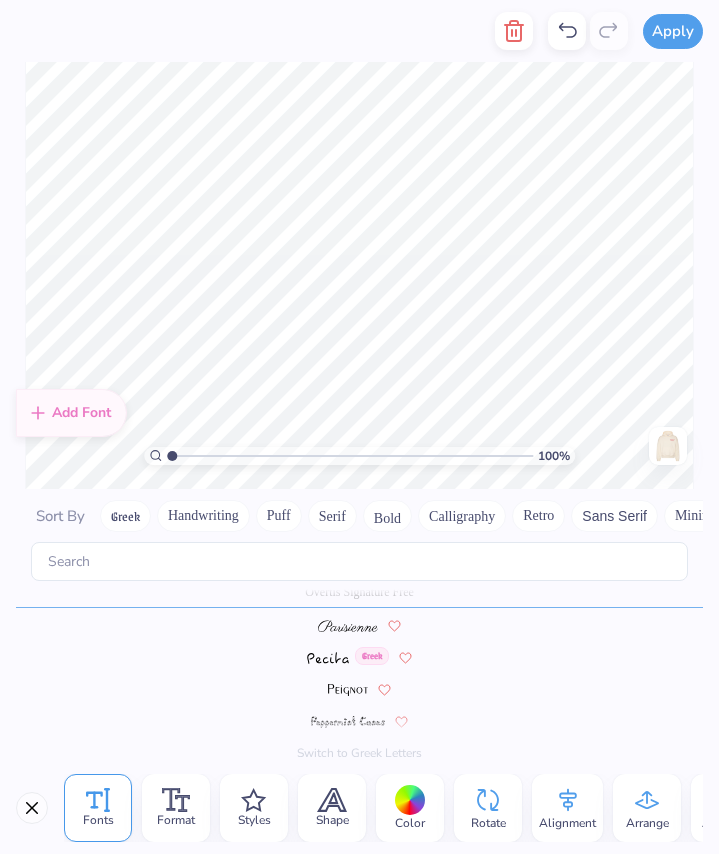 scroll, scrollTop: 7306, scrollLeft: 0, axis: vertical 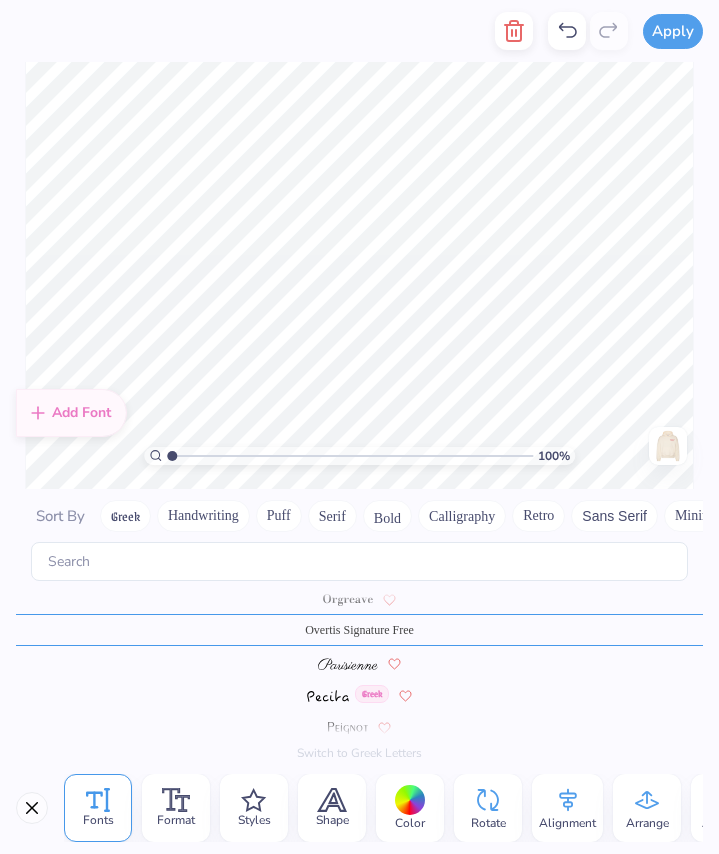 click at bounding box center (348, 664) 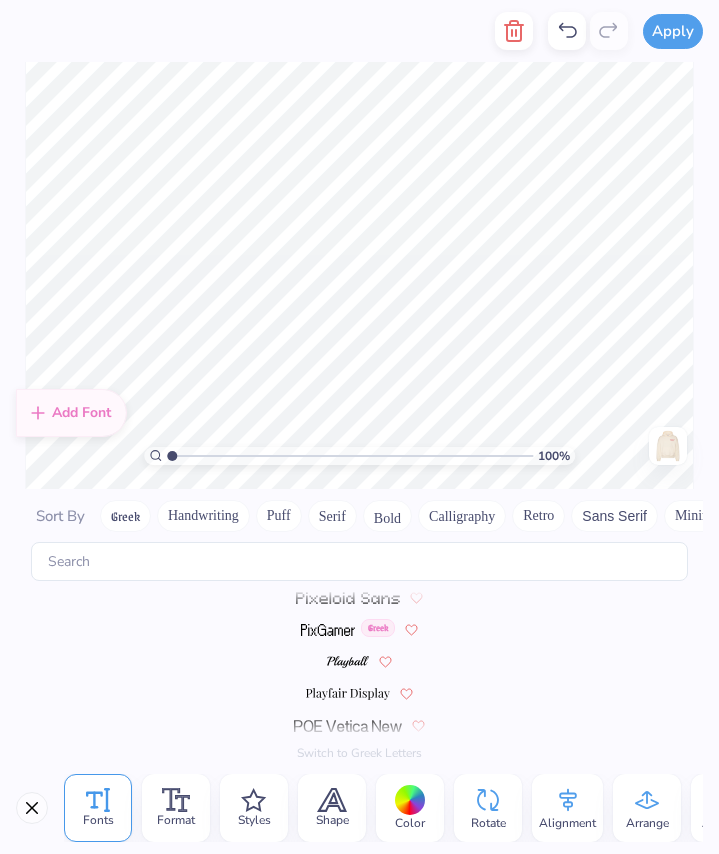 scroll, scrollTop: 7594, scrollLeft: 0, axis: vertical 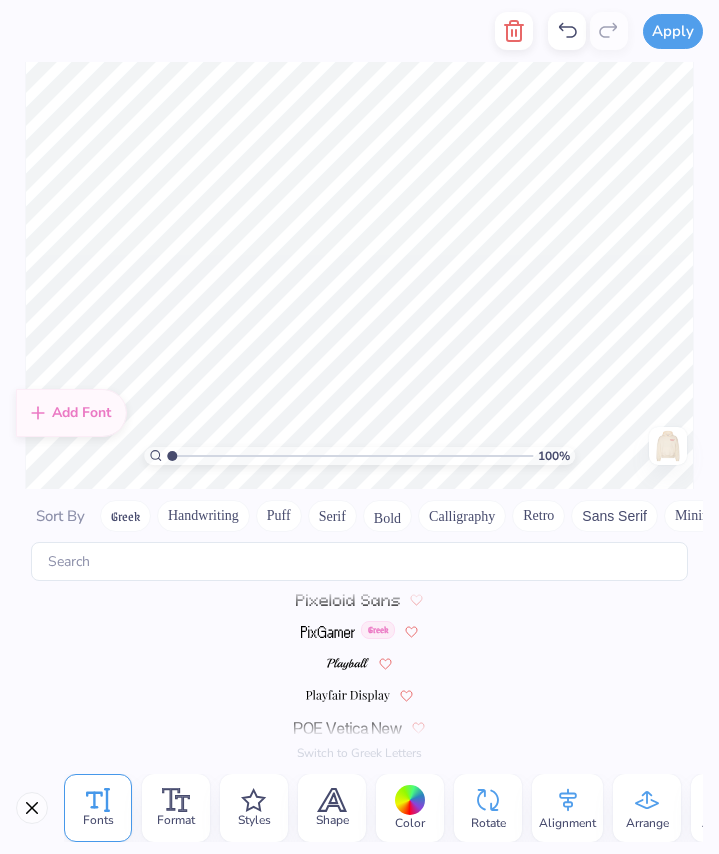 click at bounding box center (347, 664) 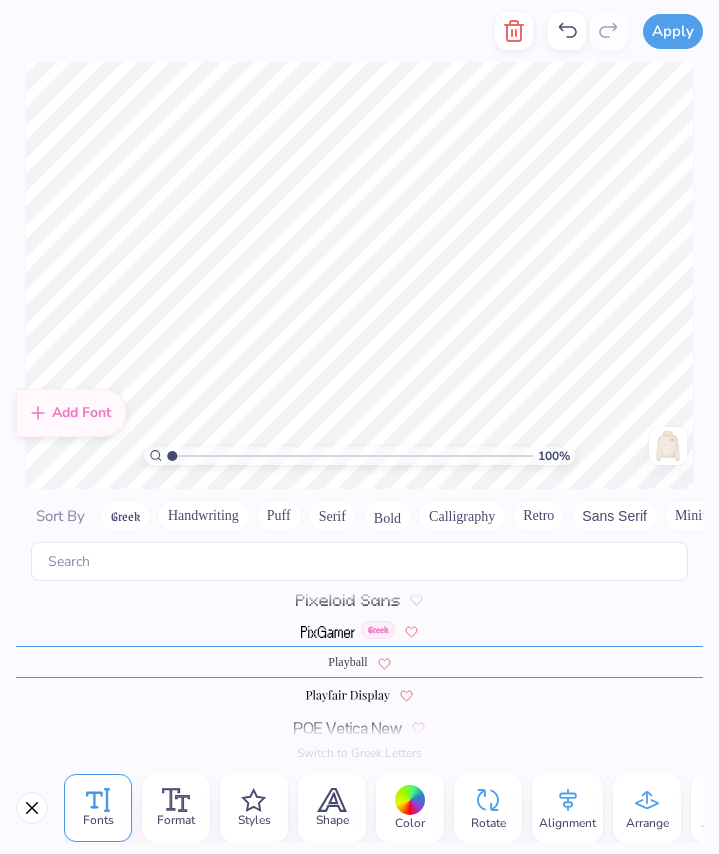 type on "Chi O" 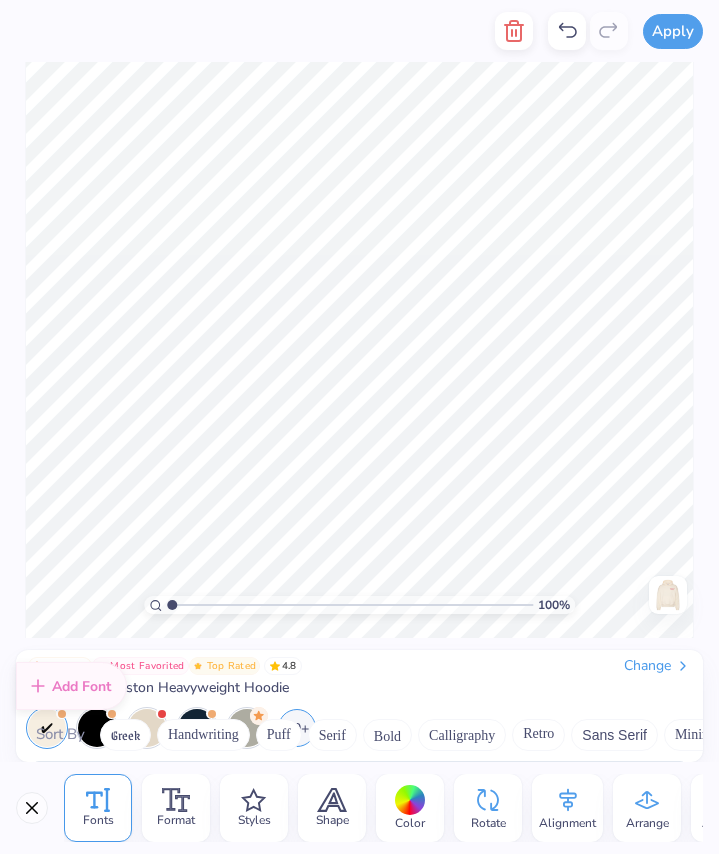 scroll, scrollTop: 0, scrollLeft: 0, axis: both 